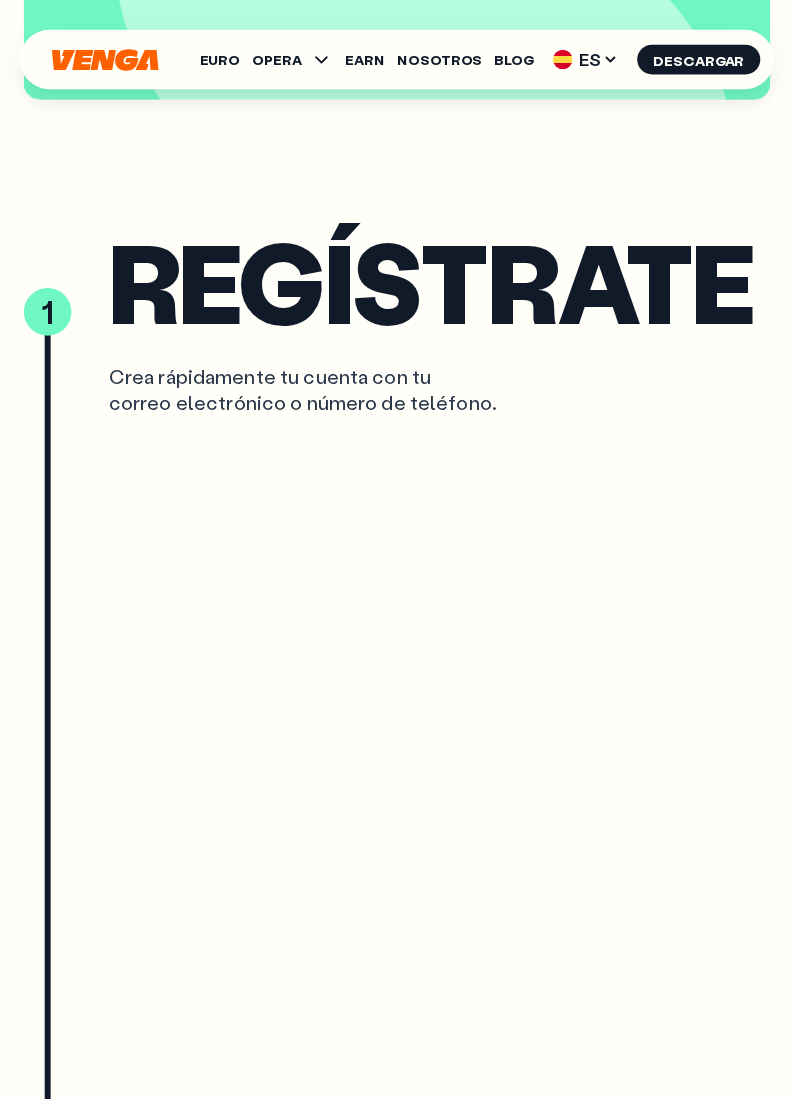 scroll, scrollTop: 3200, scrollLeft: 0, axis: vertical 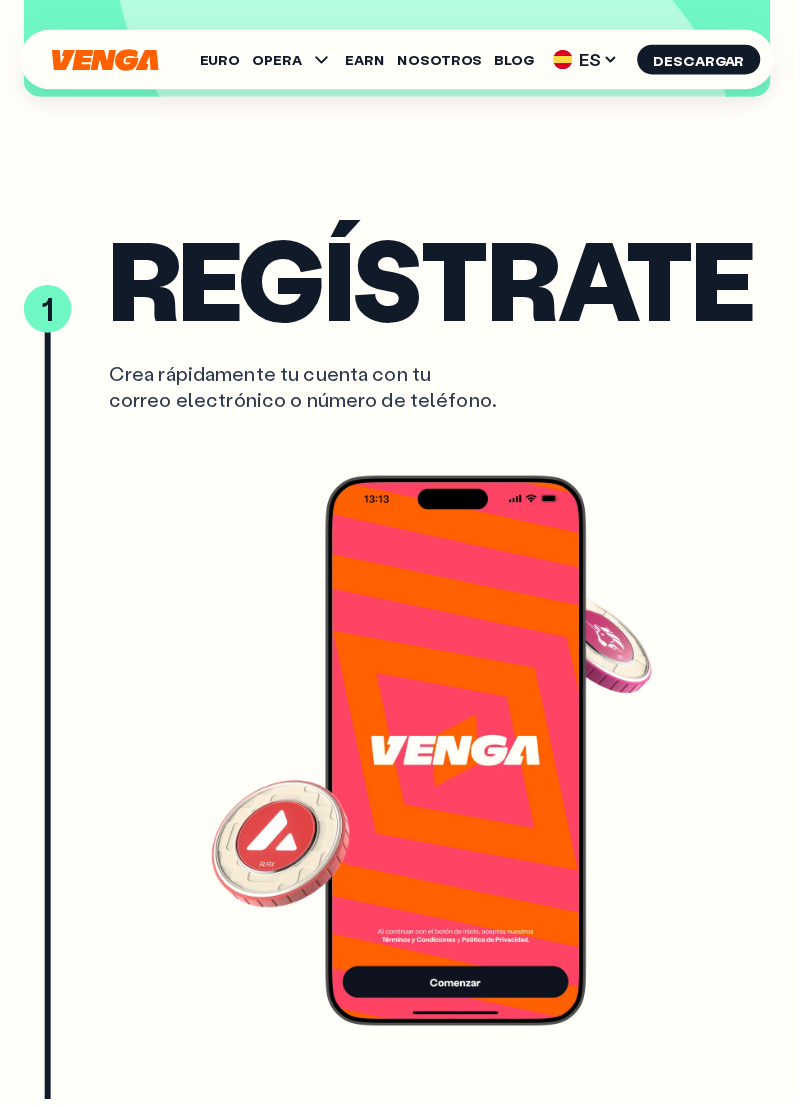 click at bounding box center (435, 756) 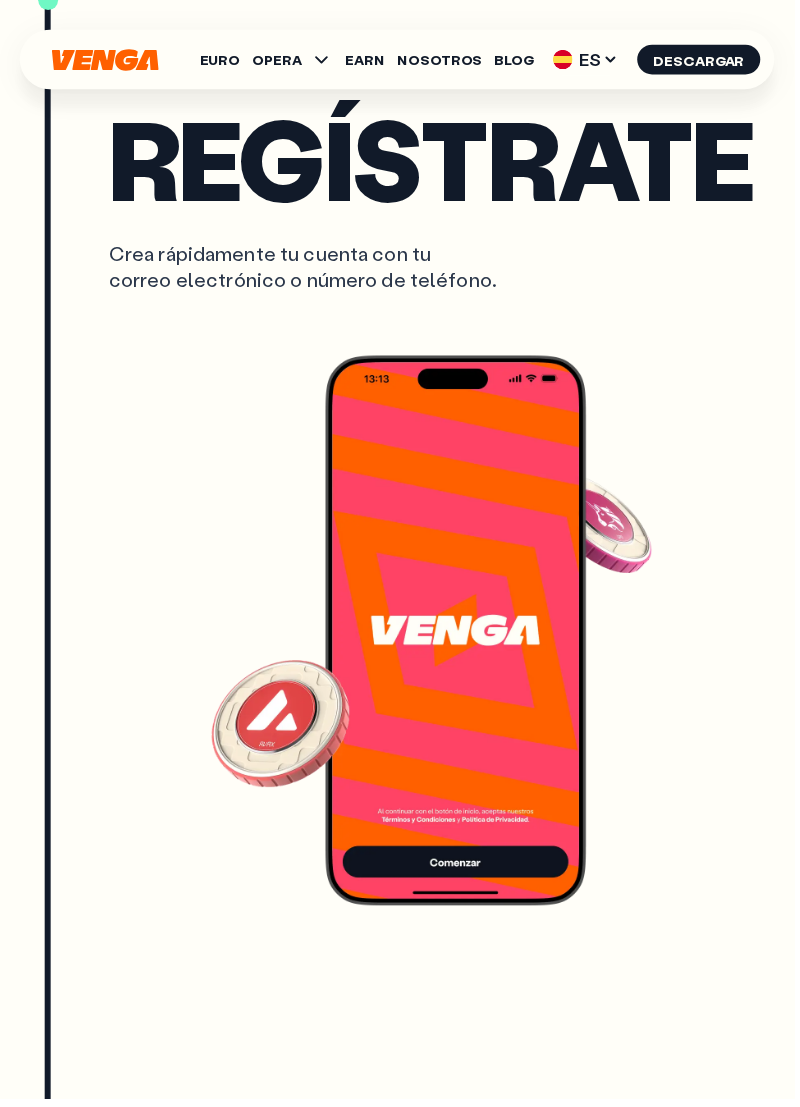 scroll, scrollTop: 3607, scrollLeft: 0, axis: vertical 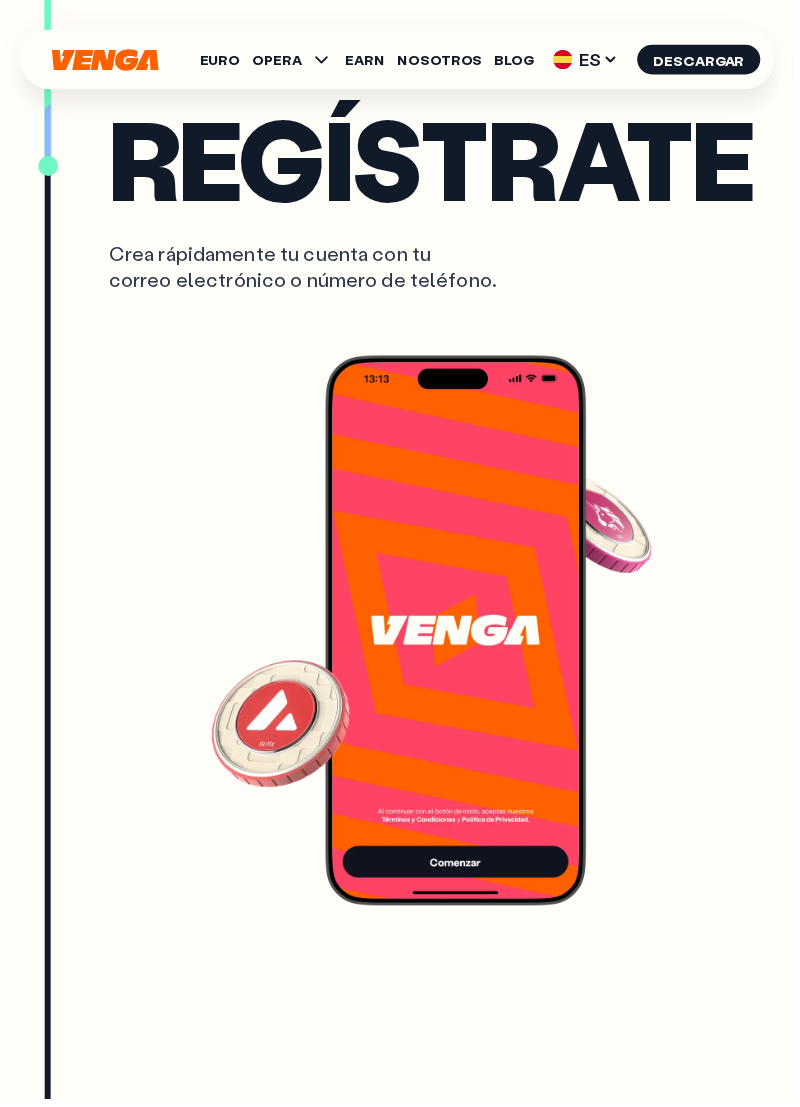 click at bounding box center [435, 635] 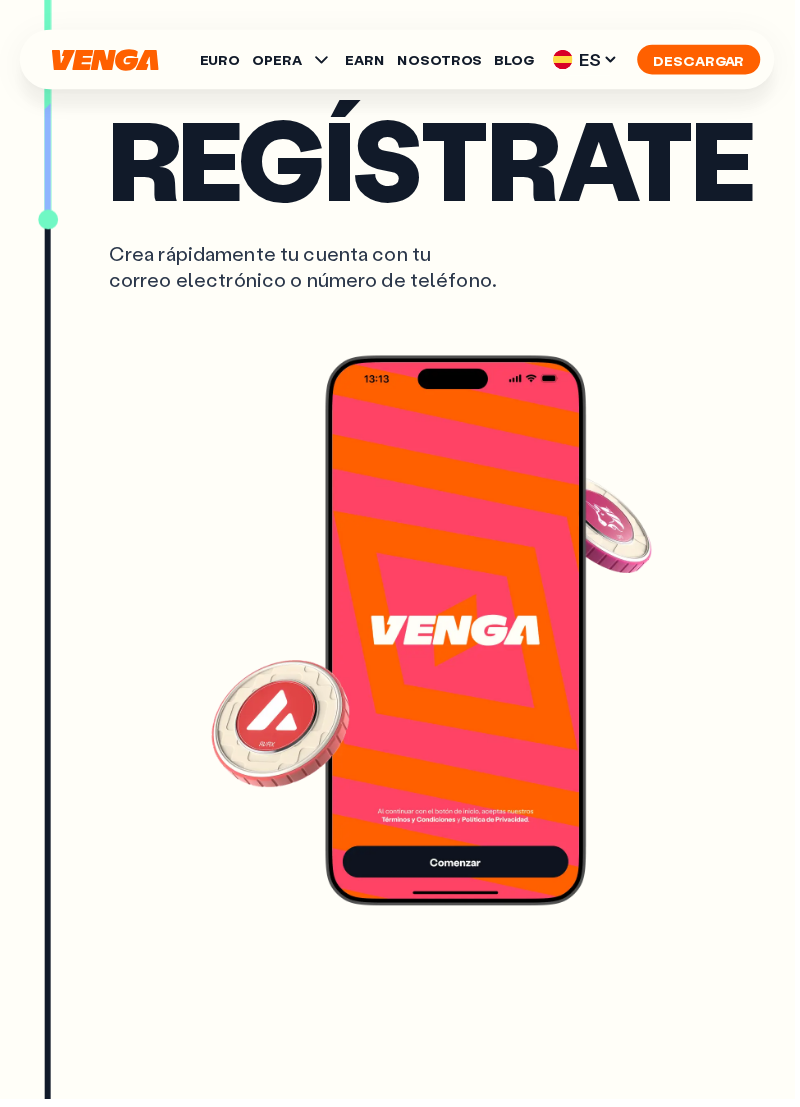 click on "Descargar" at bounding box center [704, 60] 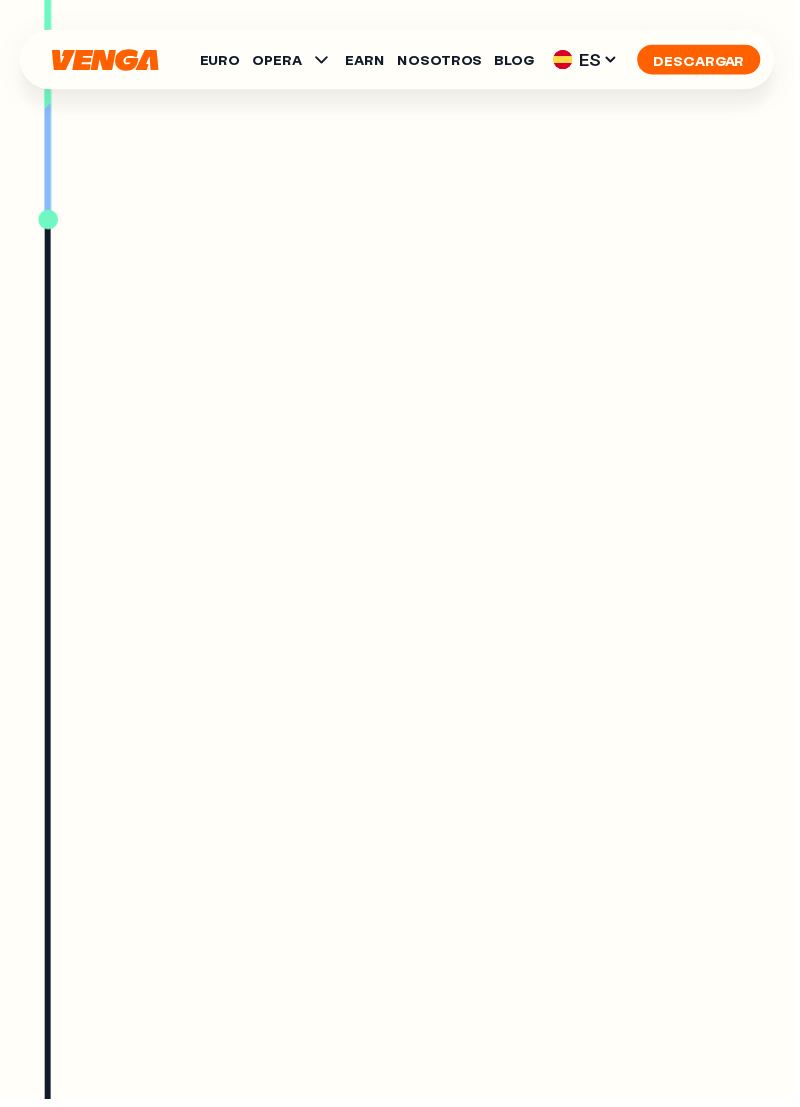 scroll, scrollTop: 0, scrollLeft: 0, axis: both 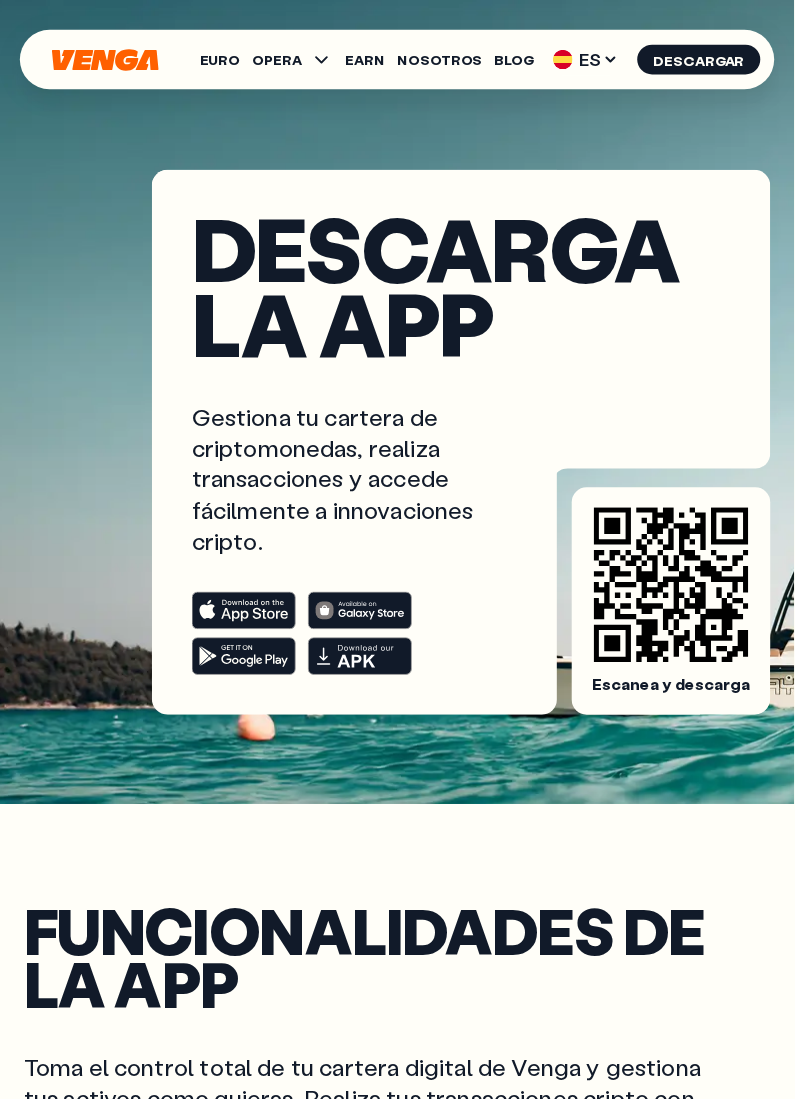 click on "Escanea y descarga" at bounding box center (676, 689) 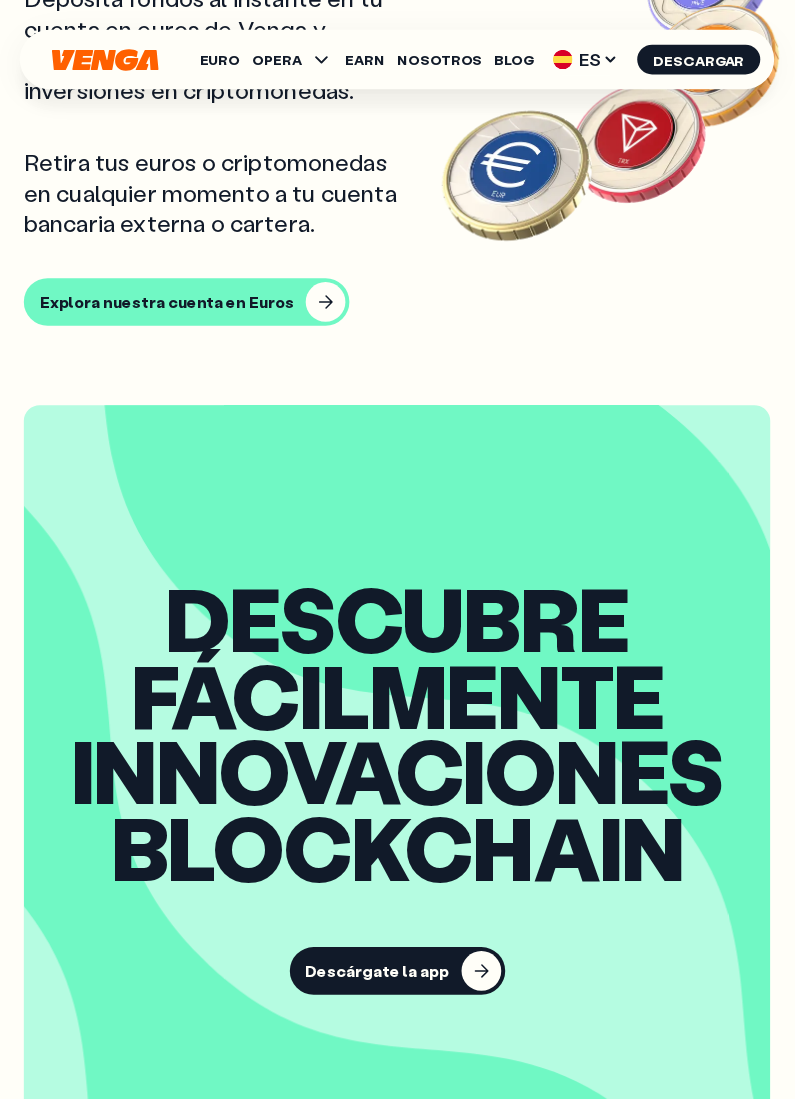 scroll, scrollTop: 2120, scrollLeft: 0, axis: vertical 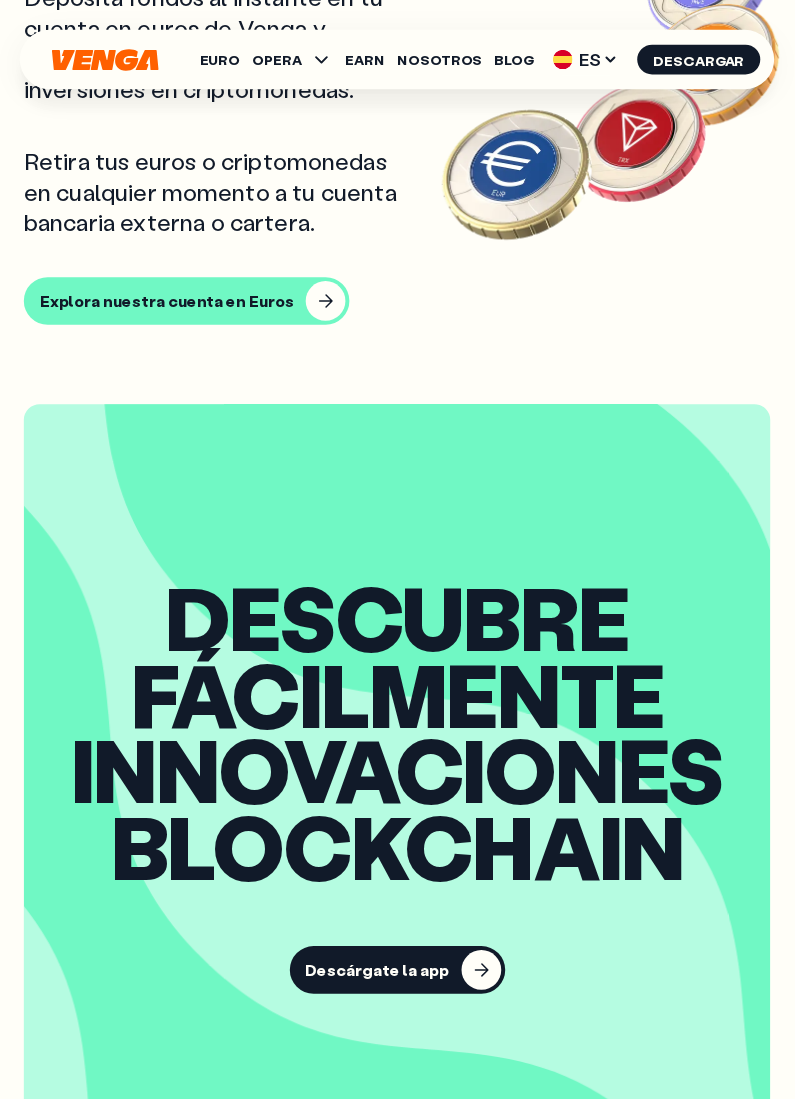 click on "Descárgate la app" at bounding box center (380, 977) 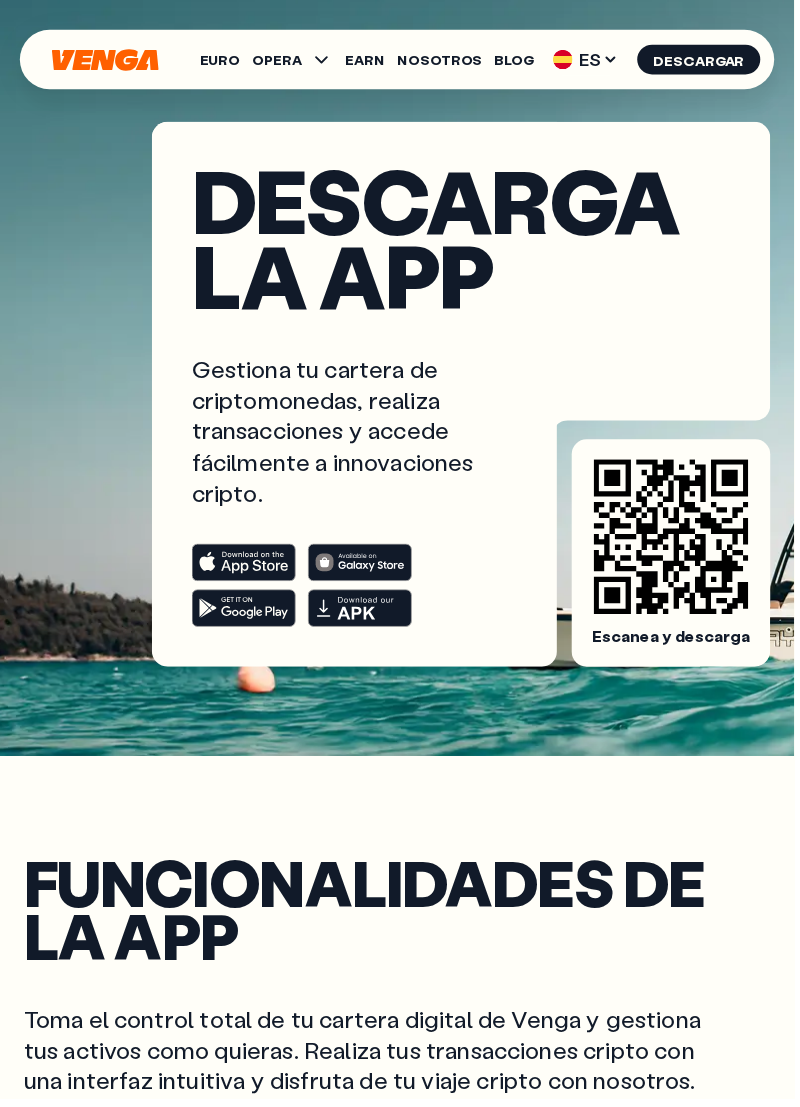scroll, scrollTop: 0, scrollLeft: 0, axis: both 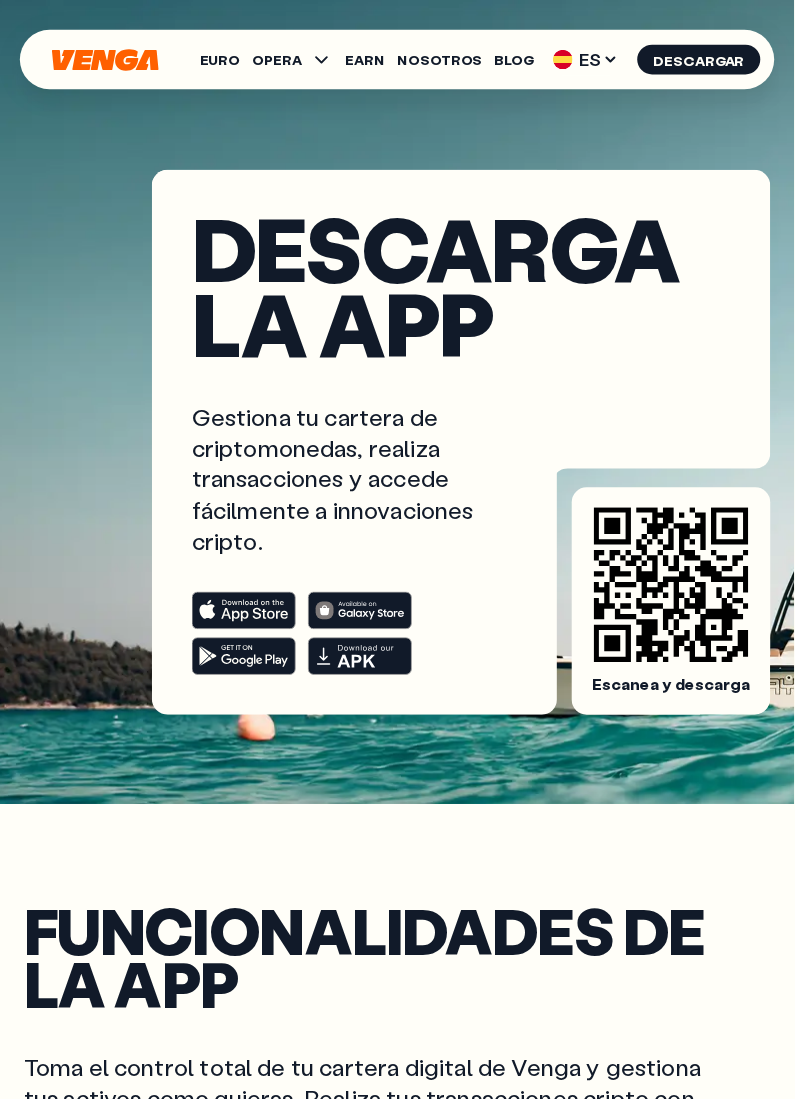 click on "Escanea y descarga" at bounding box center (676, 689) 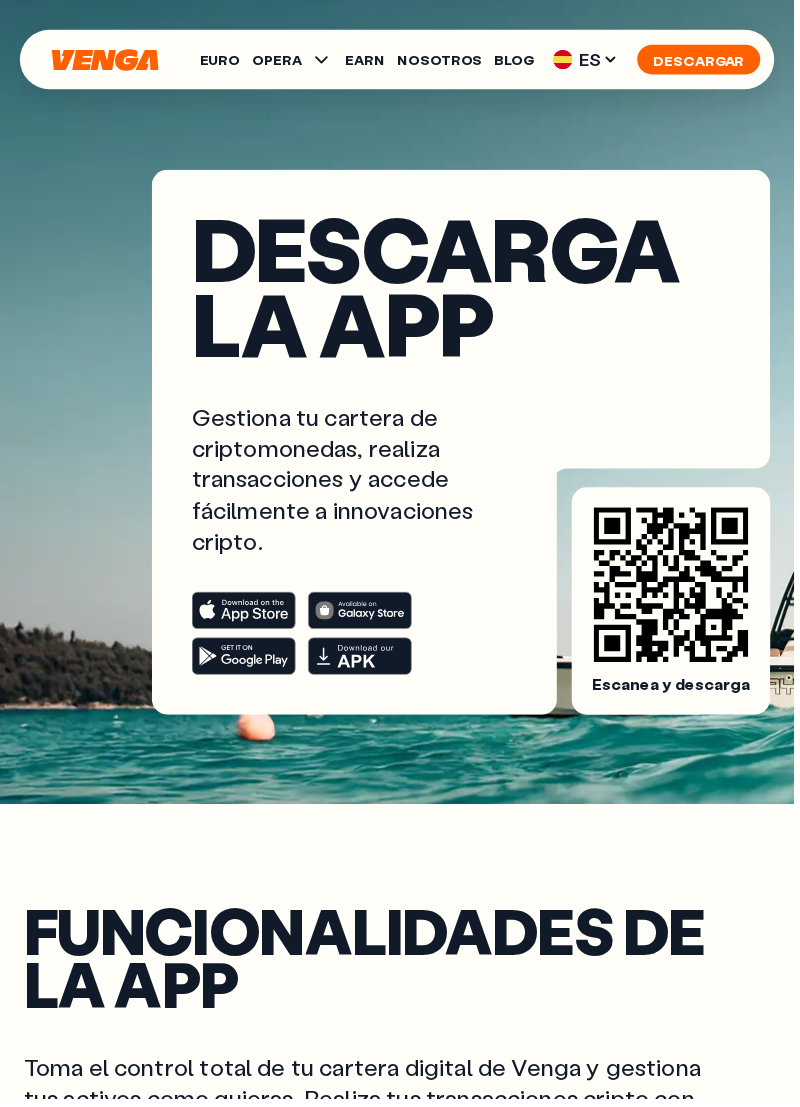 click on "Descargar" at bounding box center (704, 60) 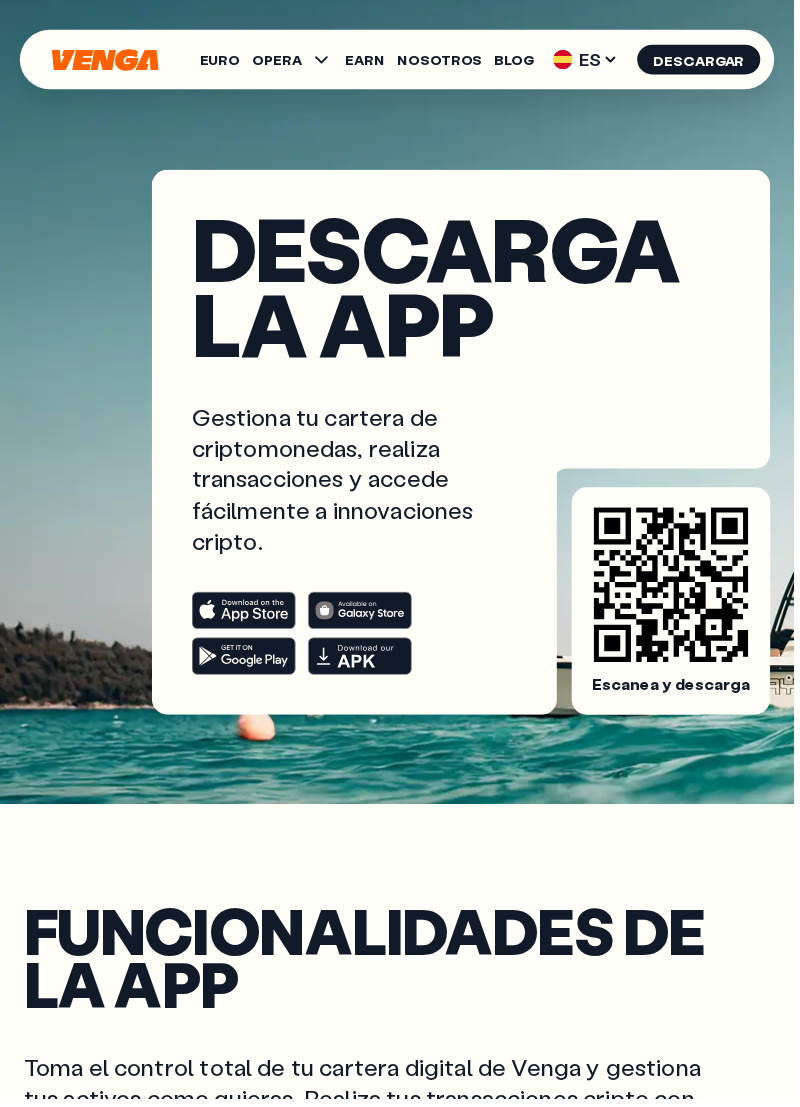click on "Escanea y descarga" at bounding box center (676, 605) 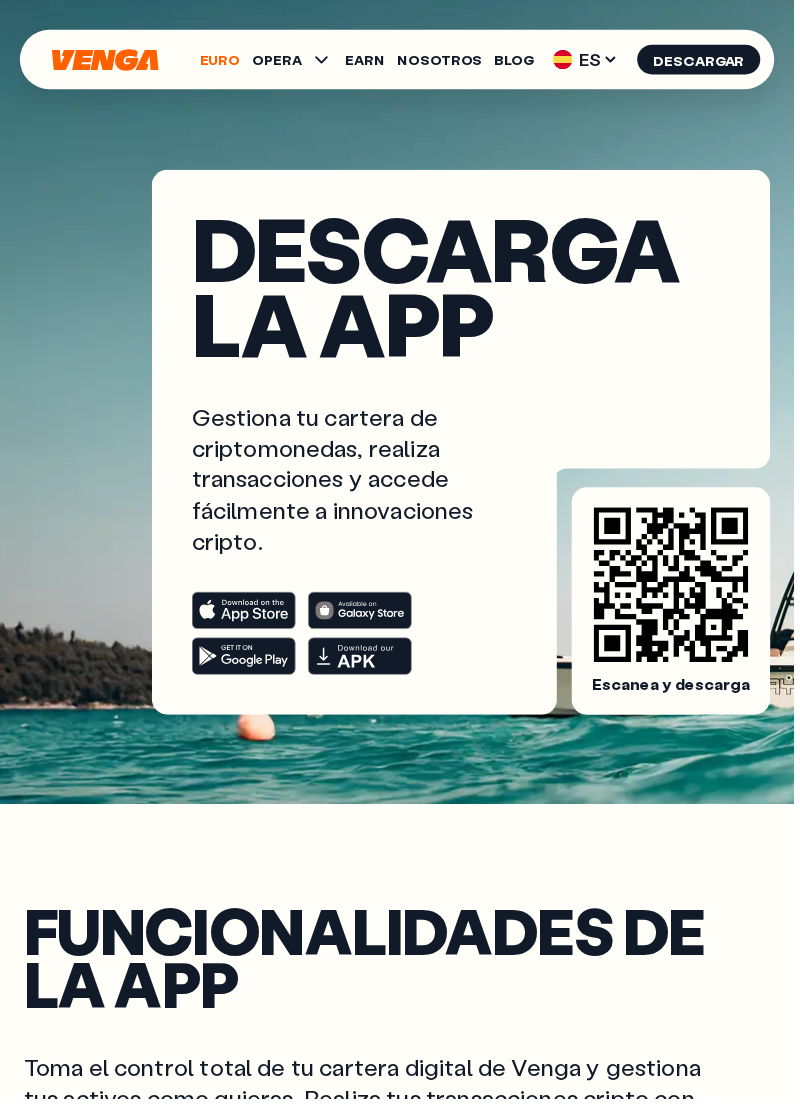 click on "Euro" at bounding box center [221, 60] 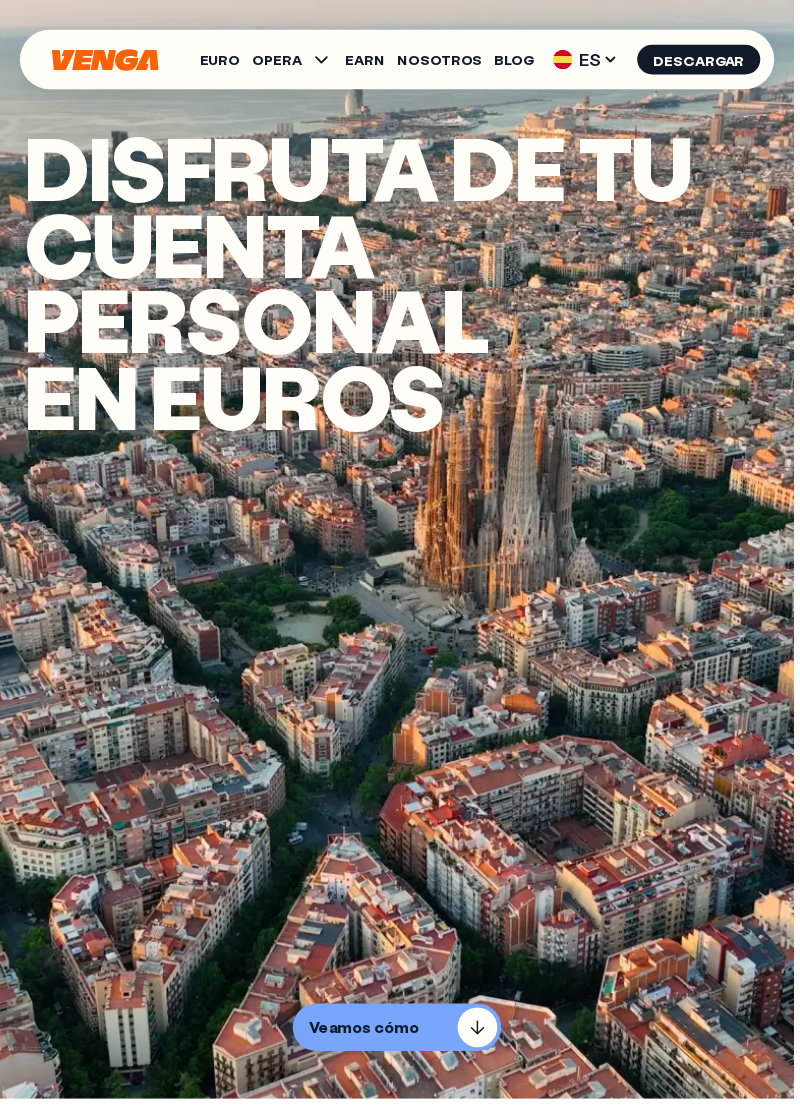 click on "Veamos cómo" at bounding box center [366, 1035] 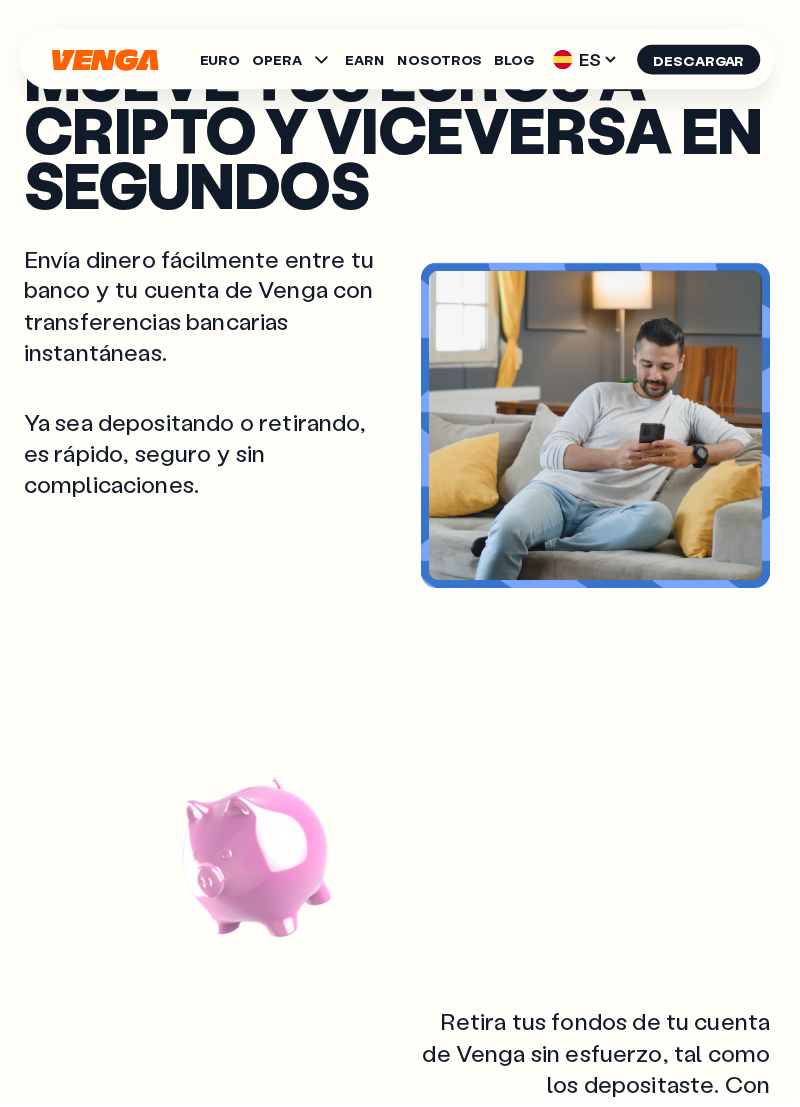 scroll, scrollTop: 1153, scrollLeft: 0, axis: vertical 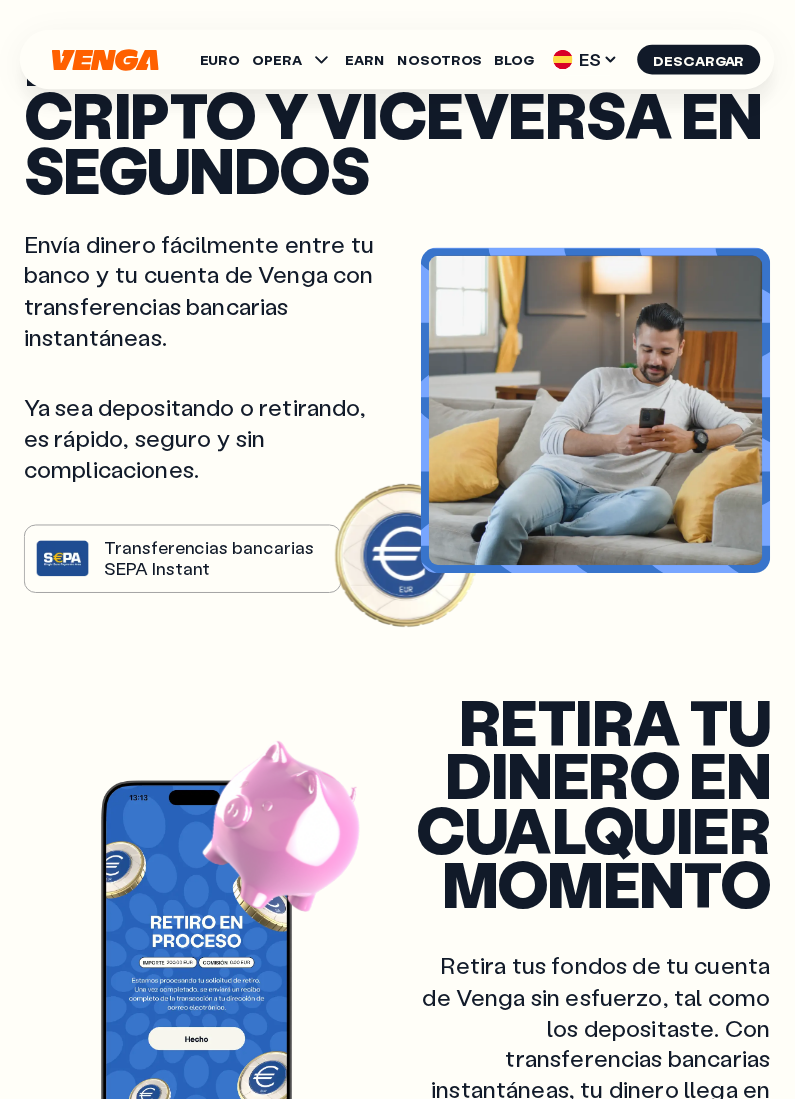 click on "Envía dinero fácilmente entre tu banco y tu cuenta de Venga con transferencias bancarias instantáneas. Ya sea depositando o retirando, es rápido, seguro y sin complicaciones. Transferencias bancarias SEPA Instant" at bounding box center [212, 413] 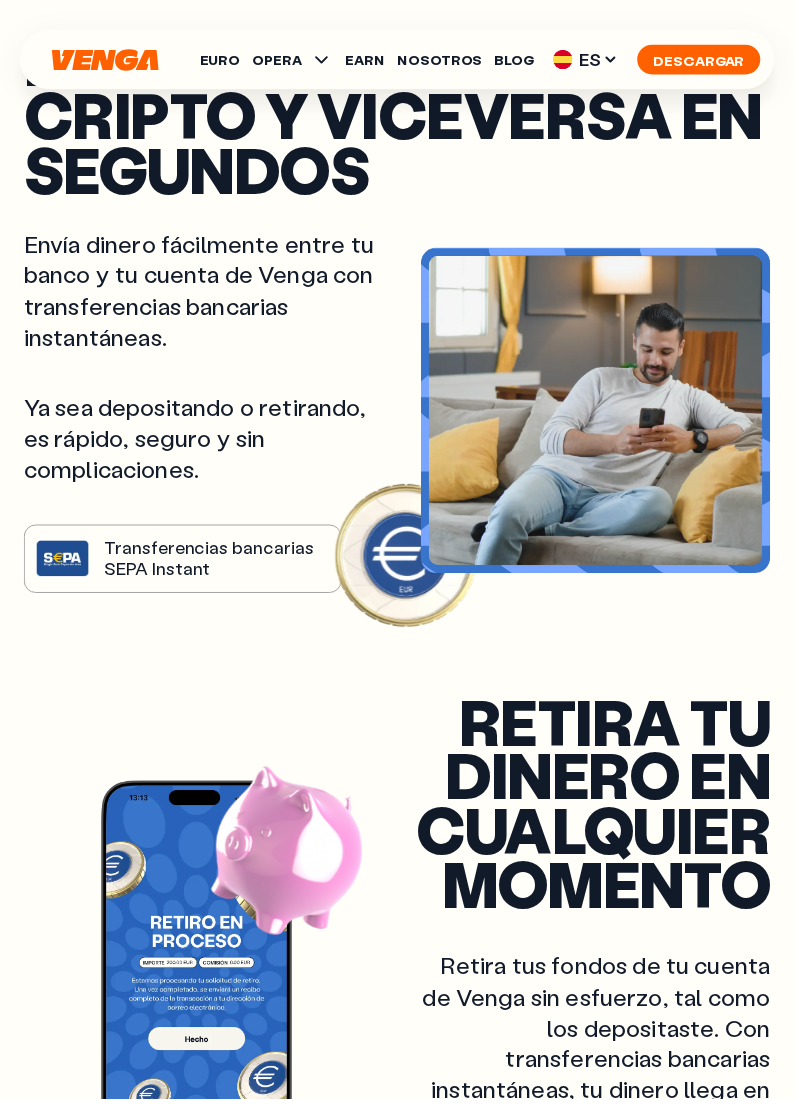 click on "Descargar" at bounding box center [704, 60] 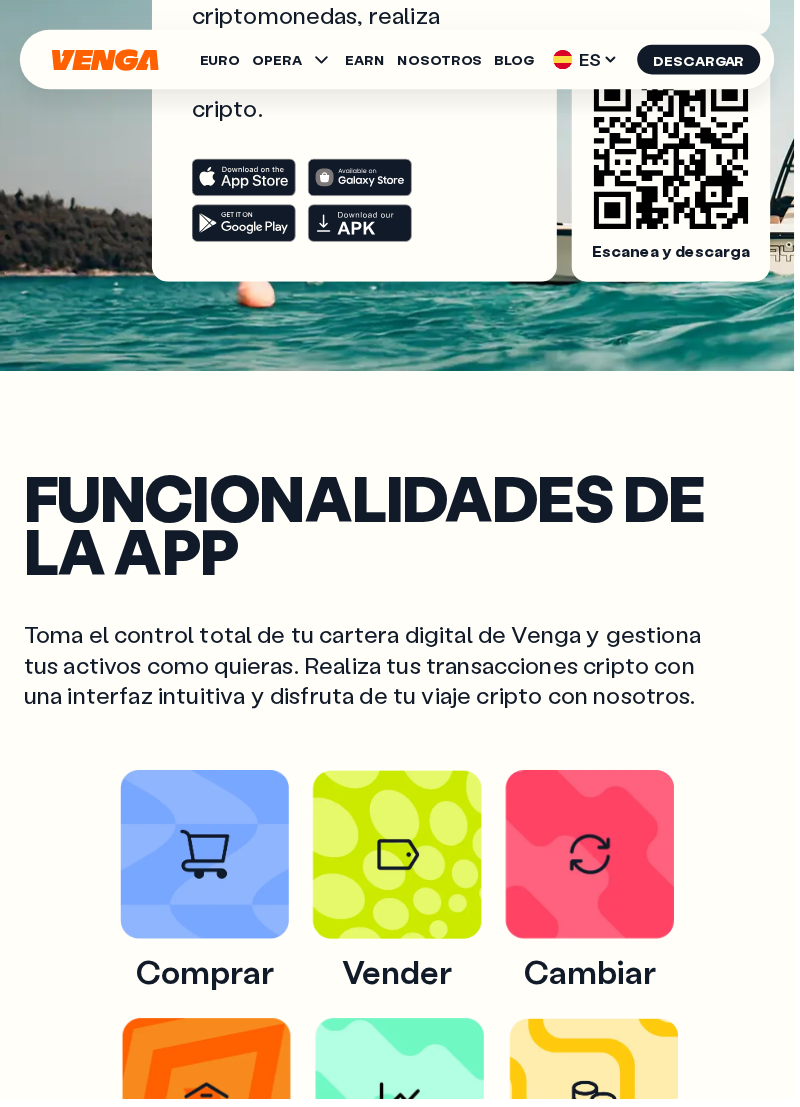 scroll, scrollTop: 439, scrollLeft: 0, axis: vertical 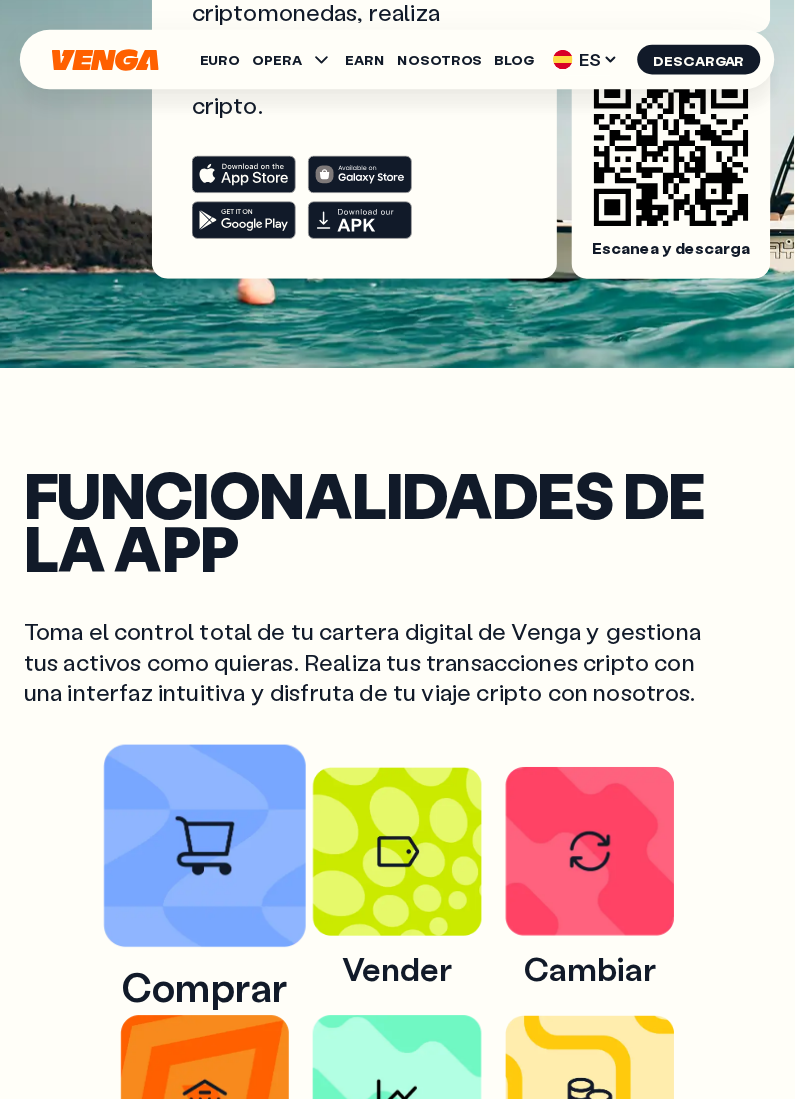 click at bounding box center (206, 853) 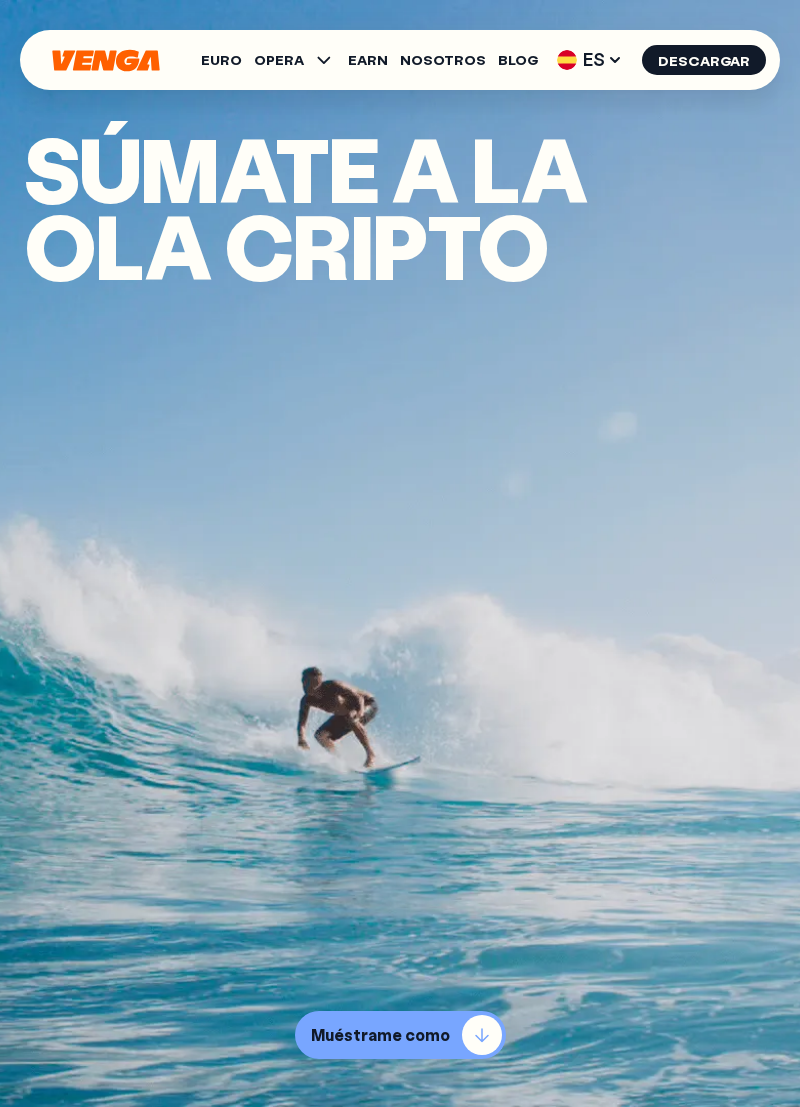click on "Muéstrame como" at bounding box center [400, 1035] 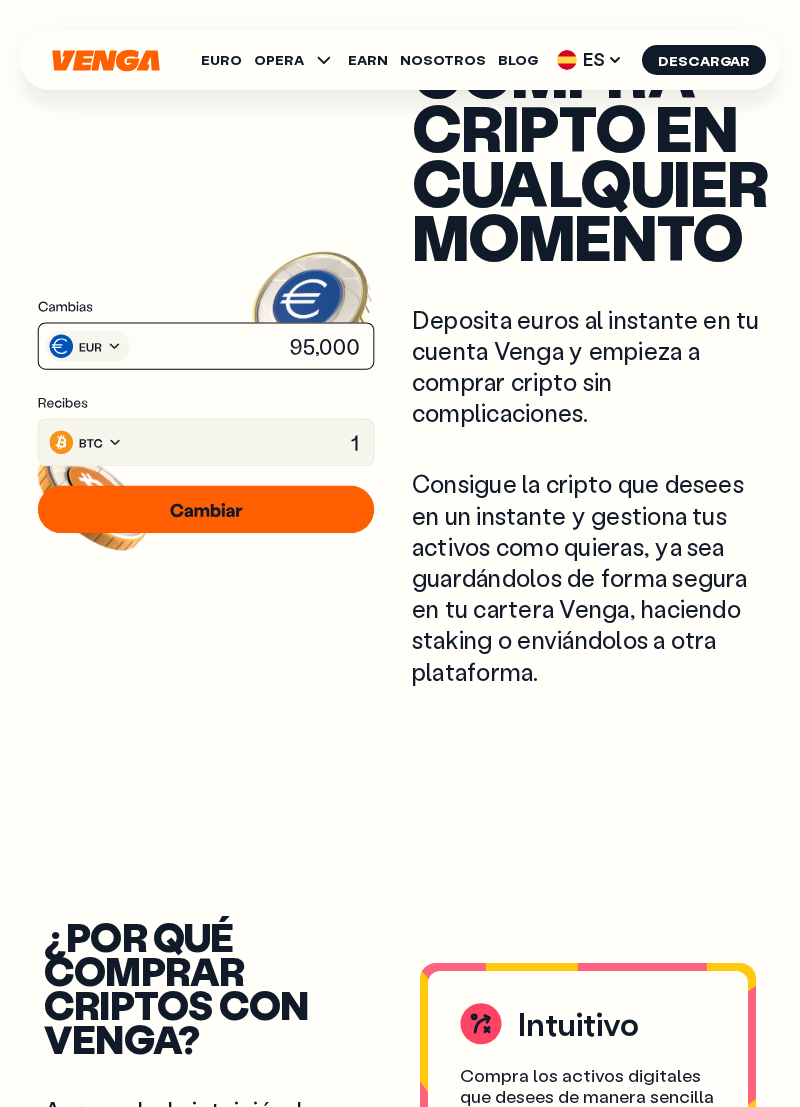 scroll, scrollTop: 1153, scrollLeft: 0, axis: vertical 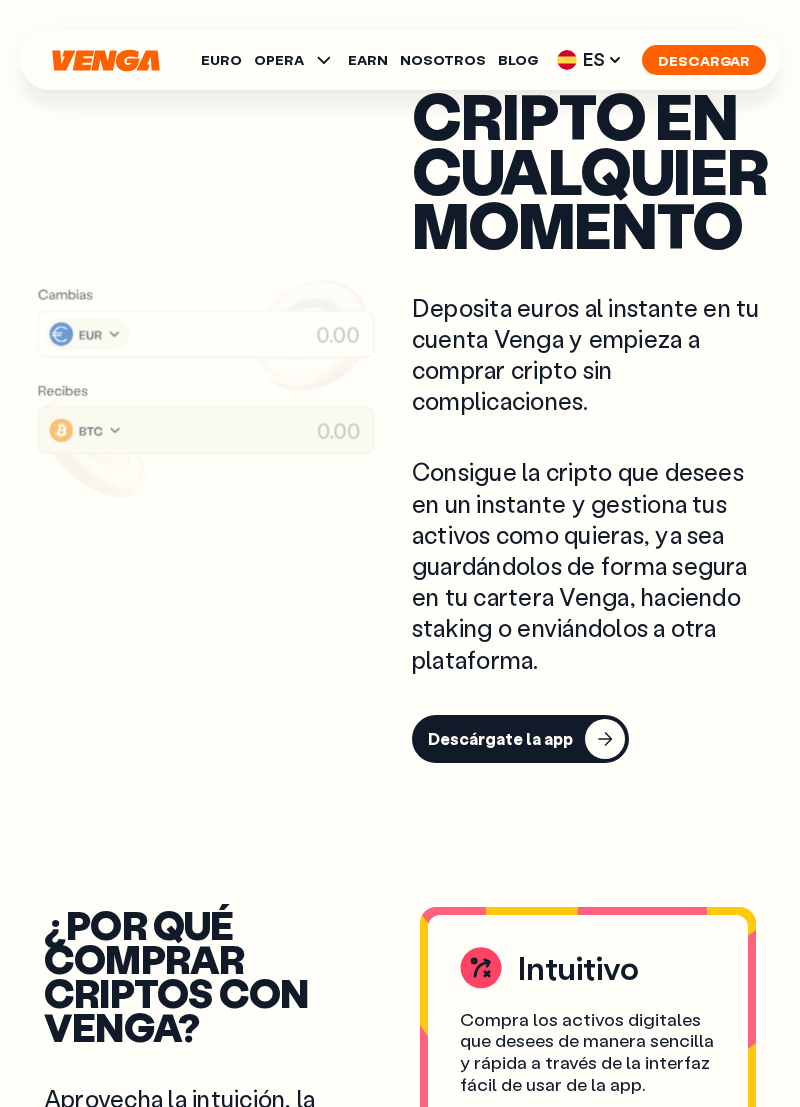 click on "Descargar" at bounding box center (704, 60) 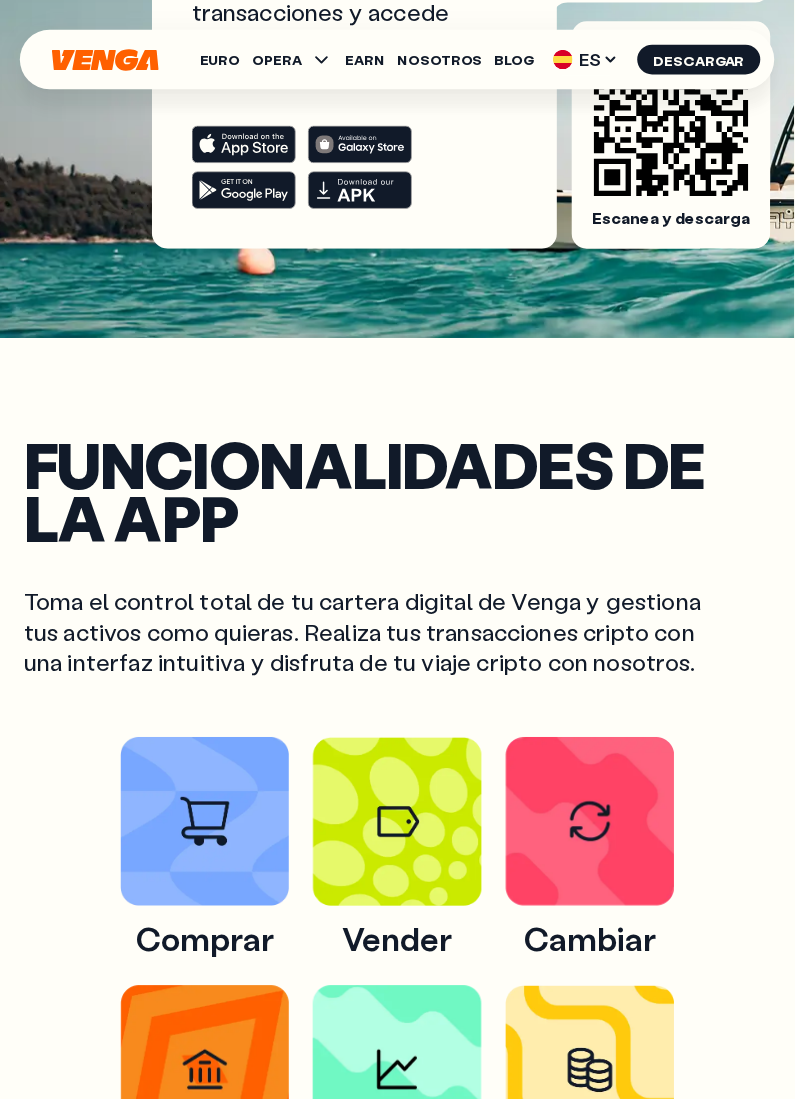 scroll, scrollTop: 466, scrollLeft: 0, axis: vertical 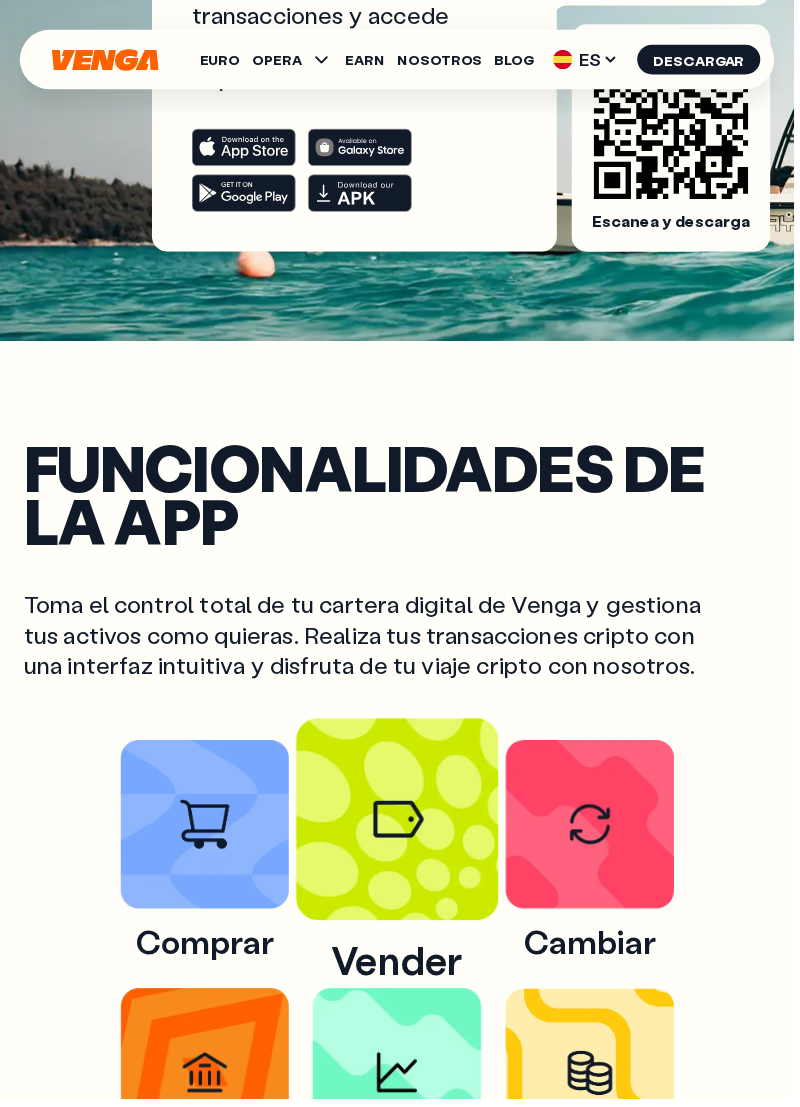 click at bounding box center [400, 826] 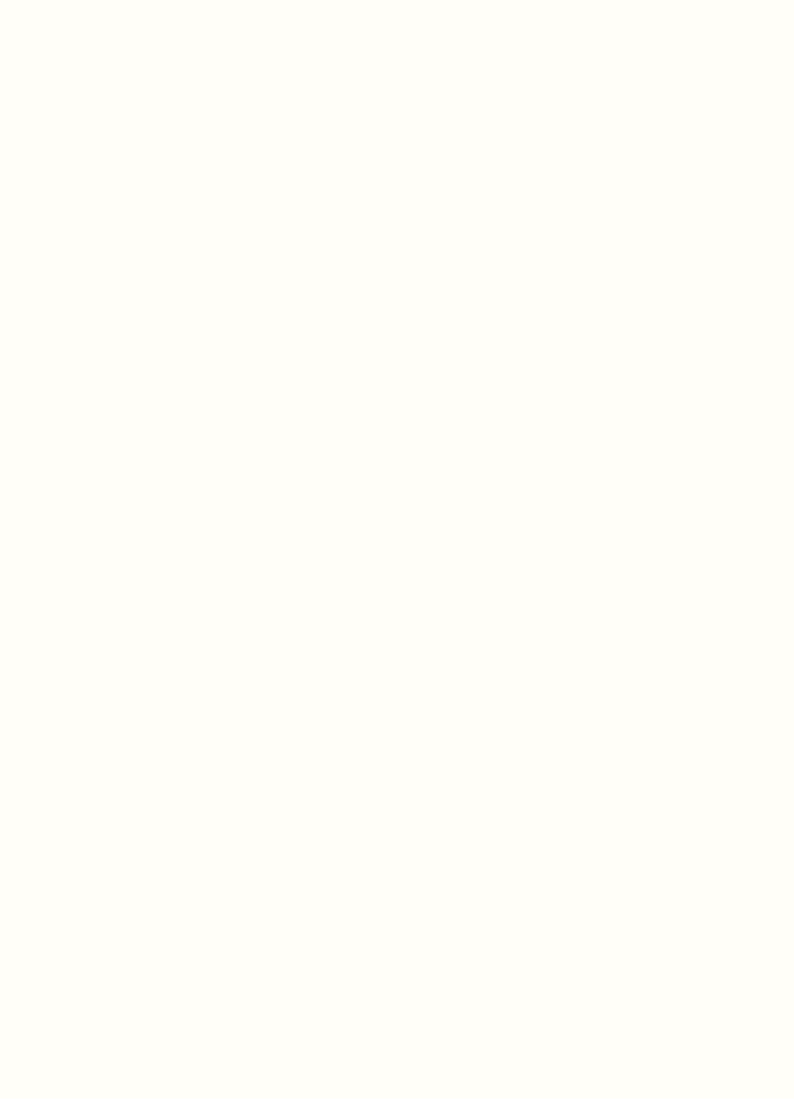 scroll, scrollTop: 0, scrollLeft: 0, axis: both 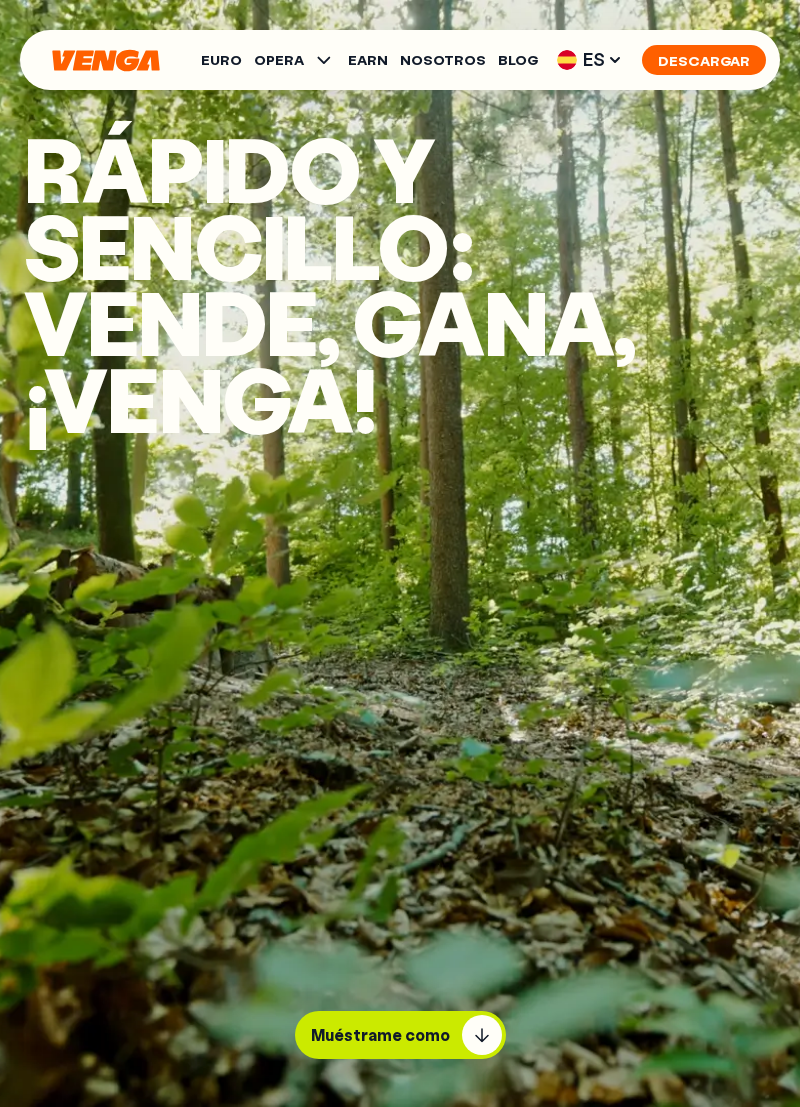 click on "Descargar" at bounding box center (704, 60) 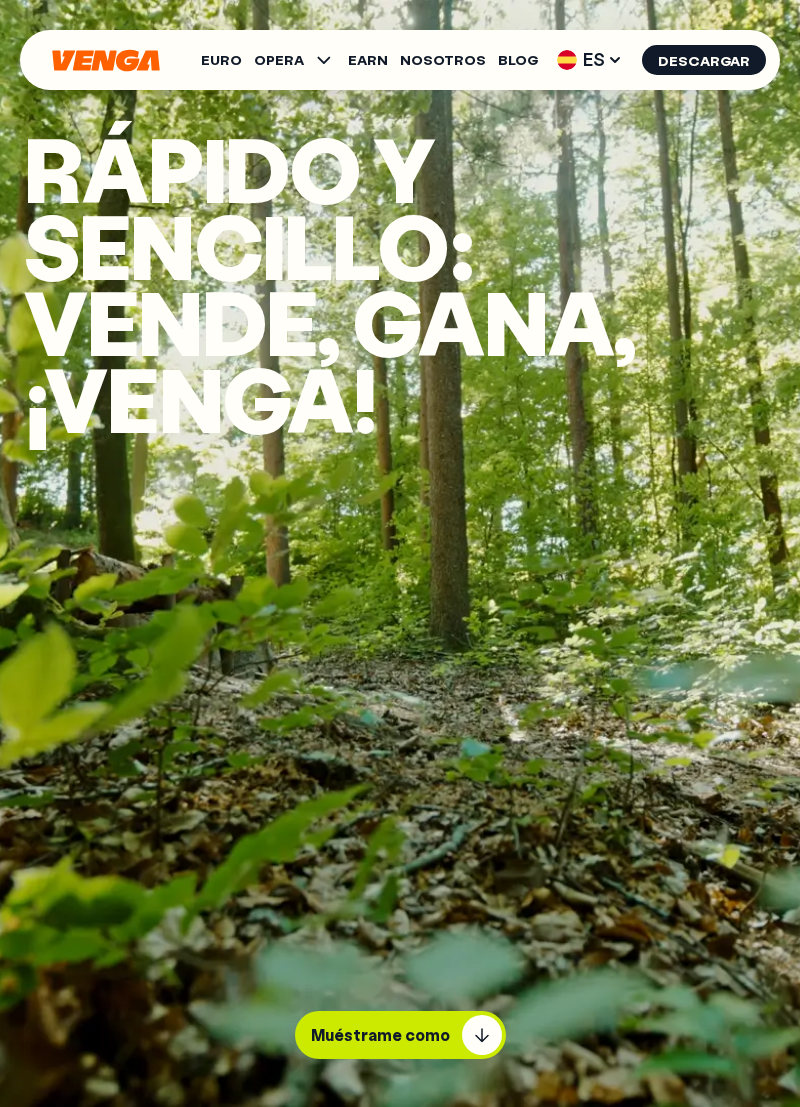 scroll, scrollTop: 5, scrollLeft: 0, axis: vertical 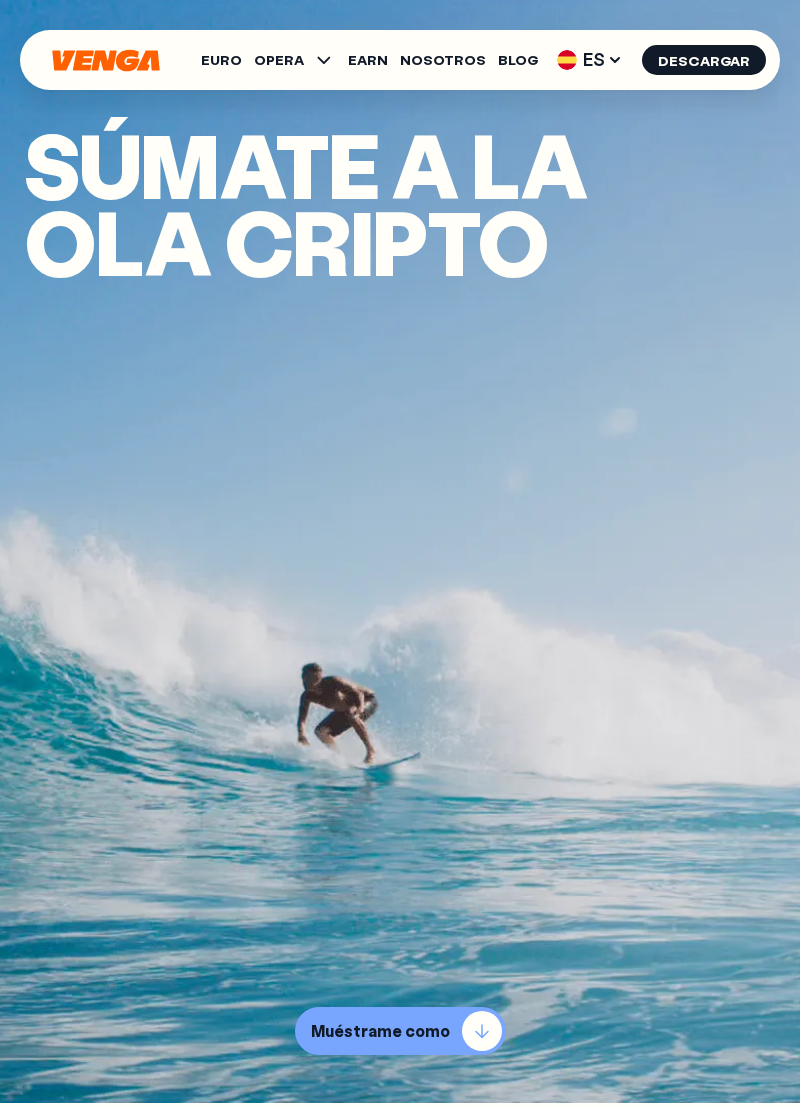 click on "Muéstrame como" at bounding box center [380, 1031] 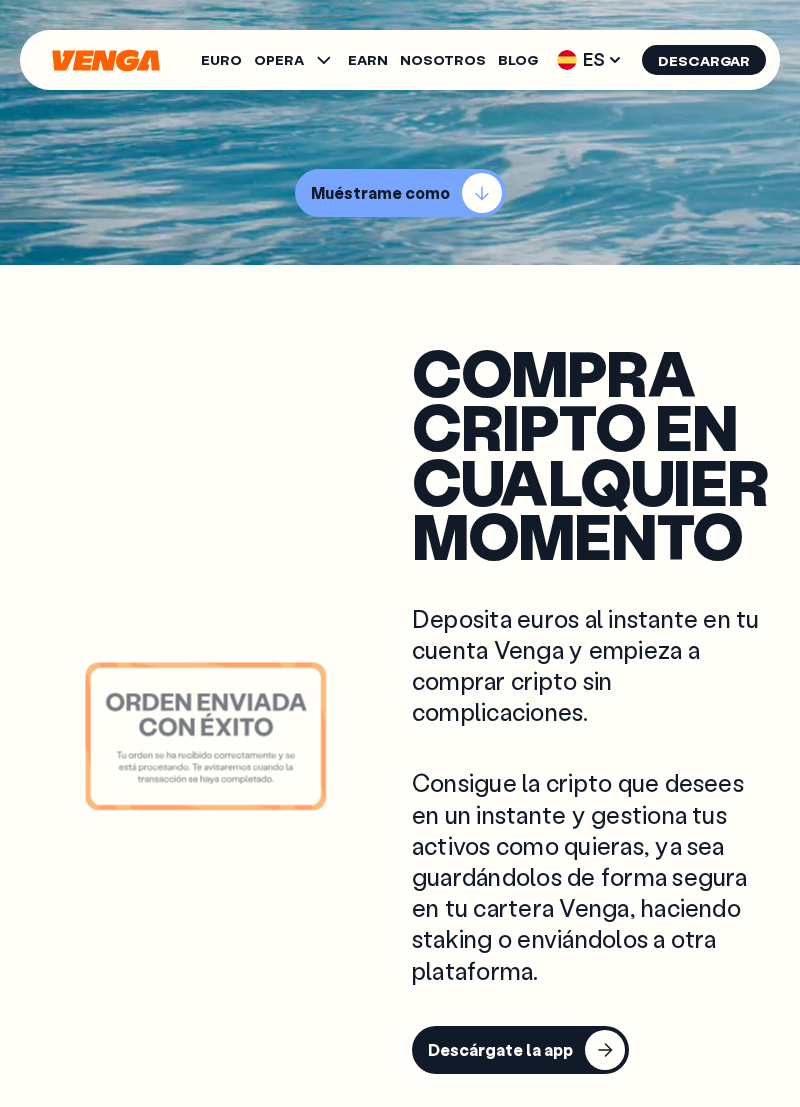 scroll, scrollTop: 842, scrollLeft: 0, axis: vertical 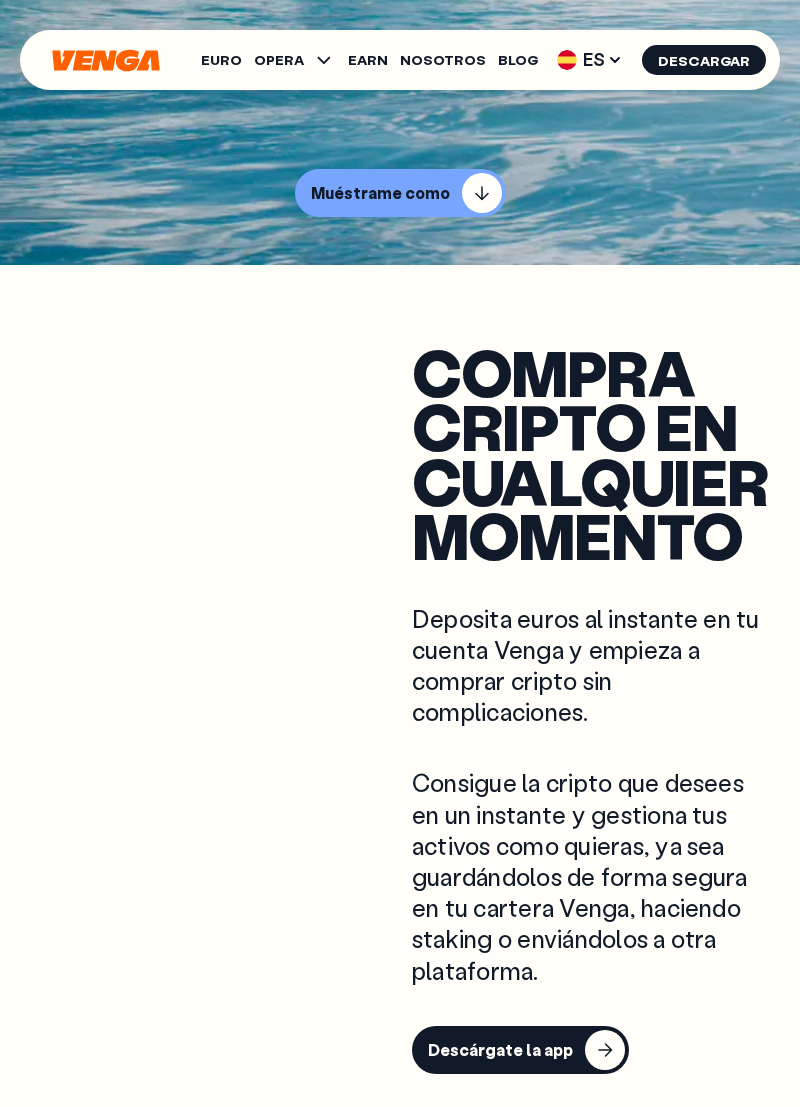click 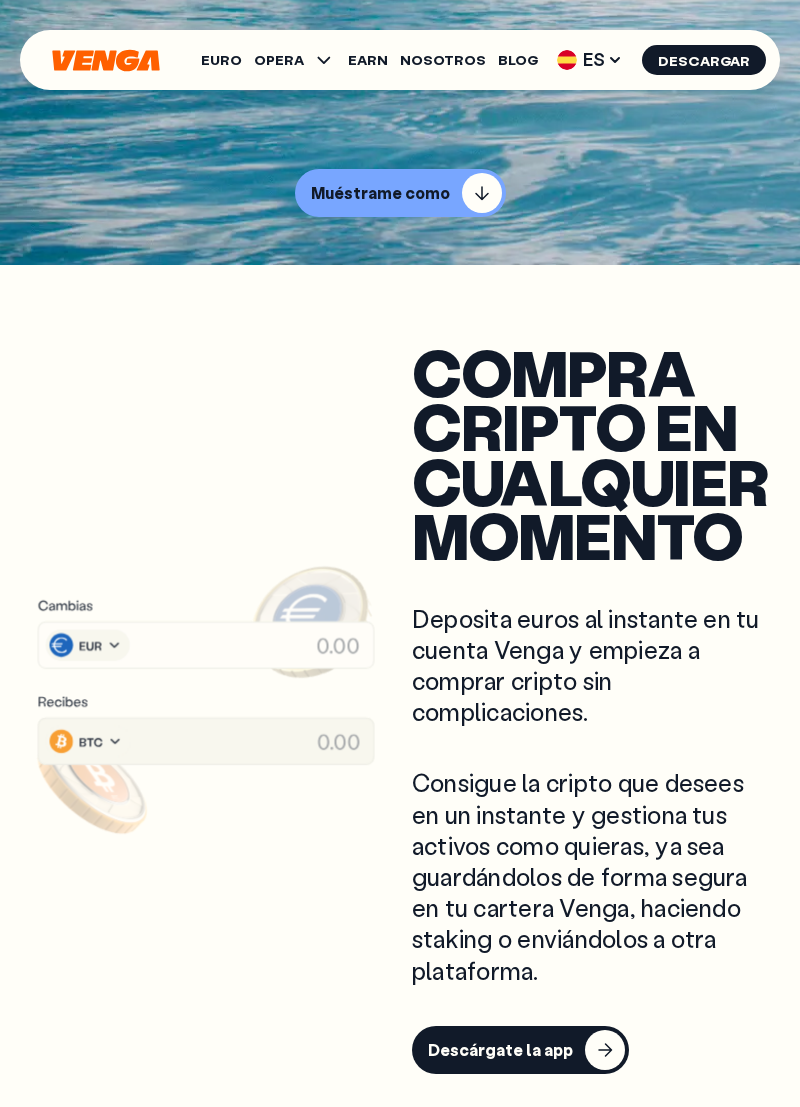 click on "Compra cripto en cualquier momento" at bounding box center (594, 454) 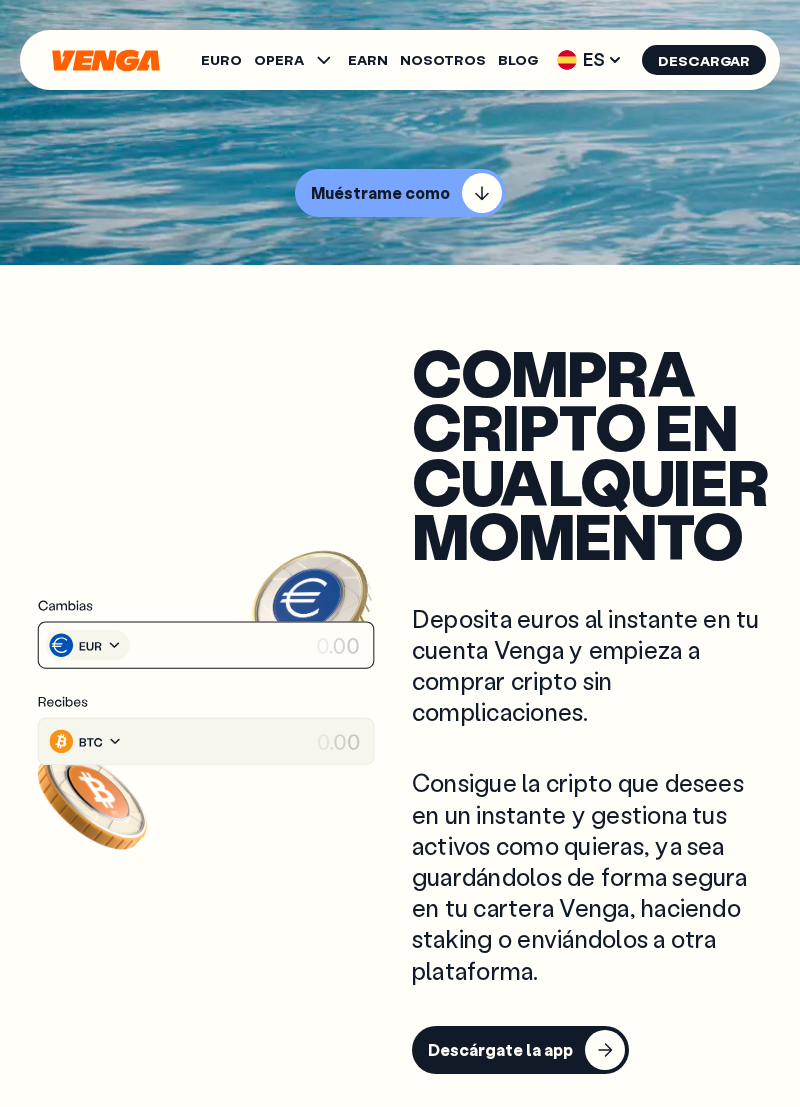 click 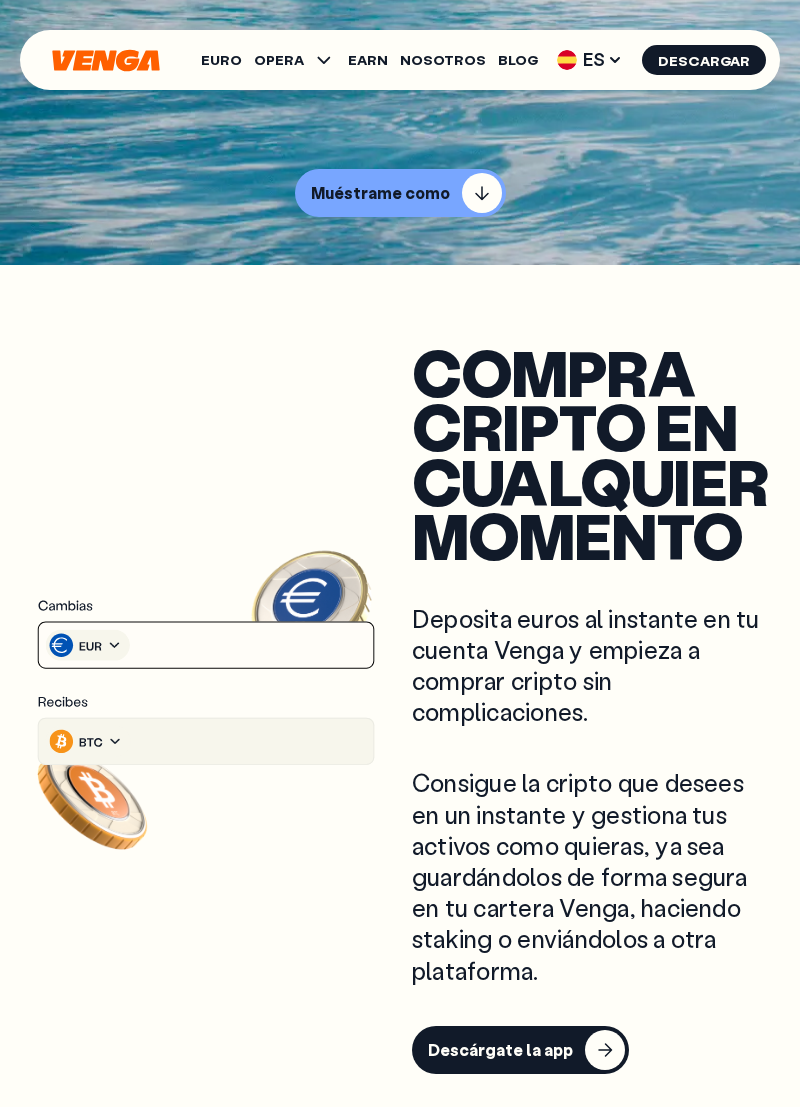 click 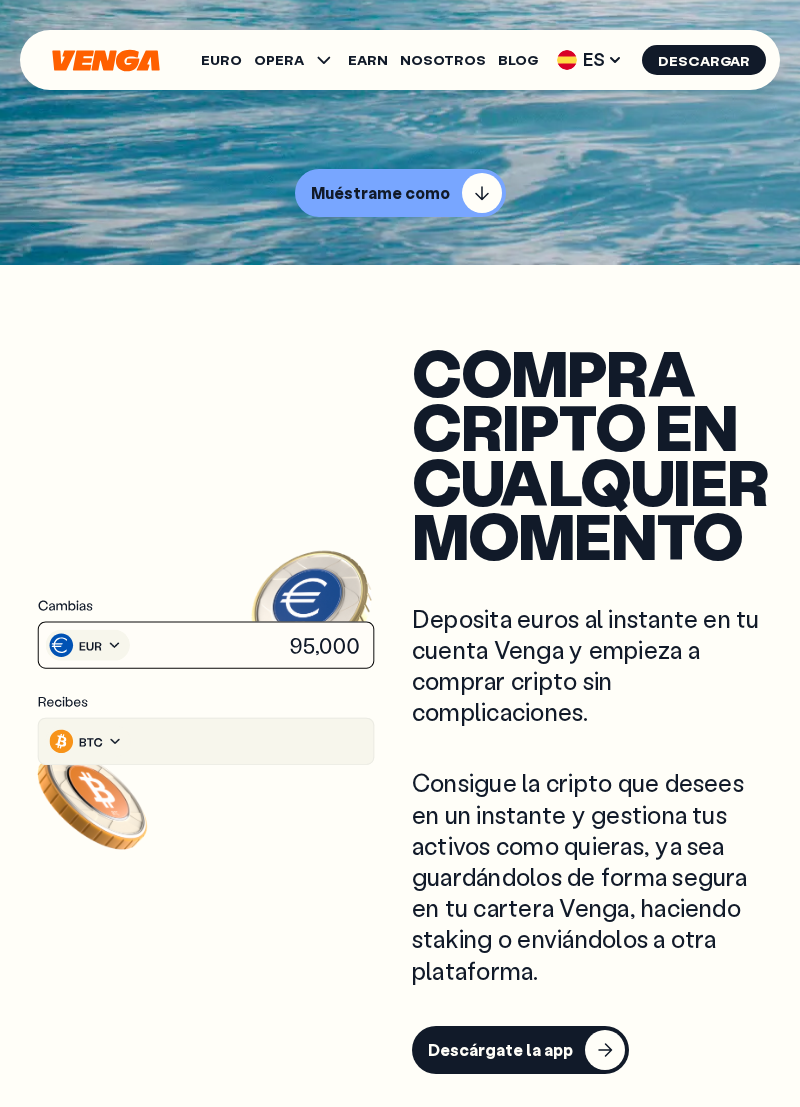 click on "Compra cripto en cualquier momento" at bounding box center [594, 454] 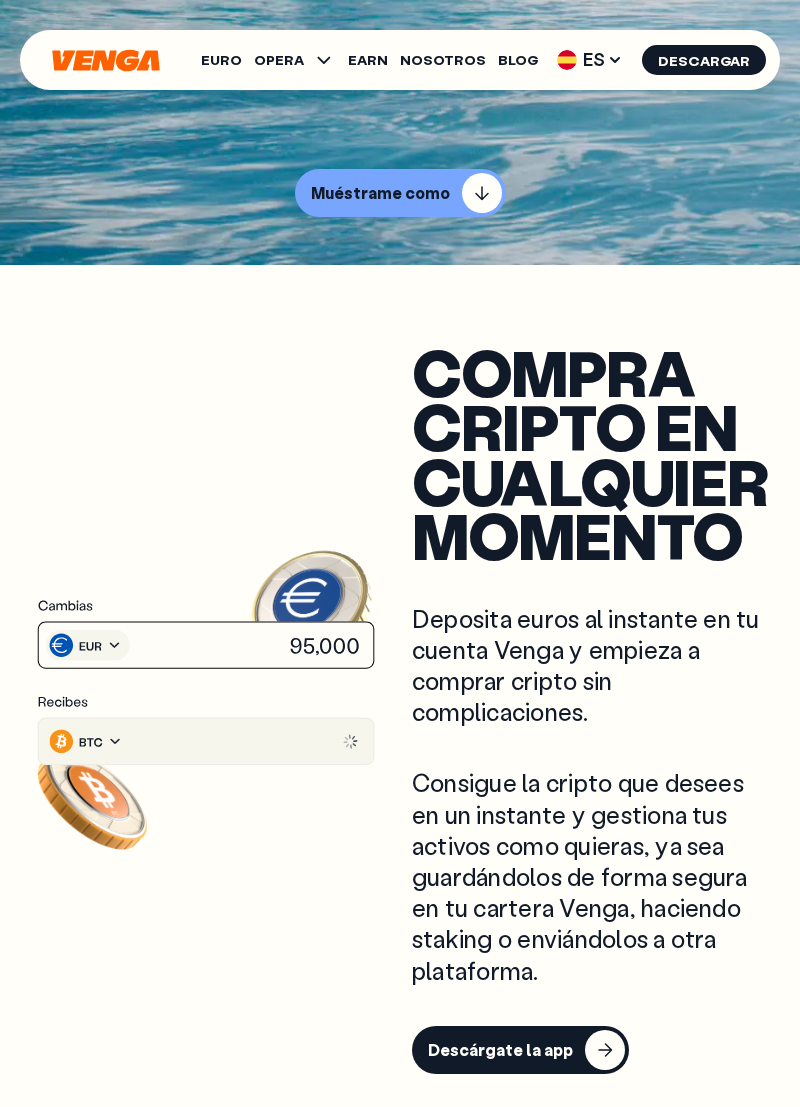 click on "Descárgate la app" at bounding box center (500, 1050) 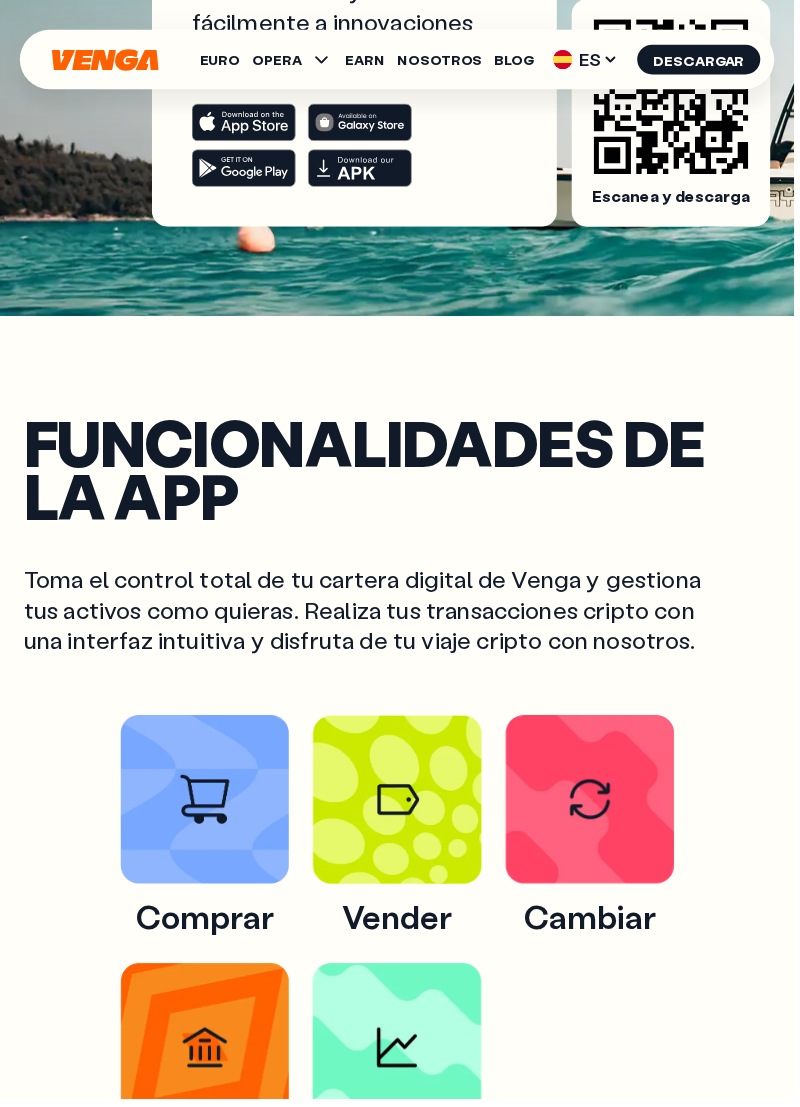 scroll, scrollTop: 499, scrollLeft: 0, axis: vertical 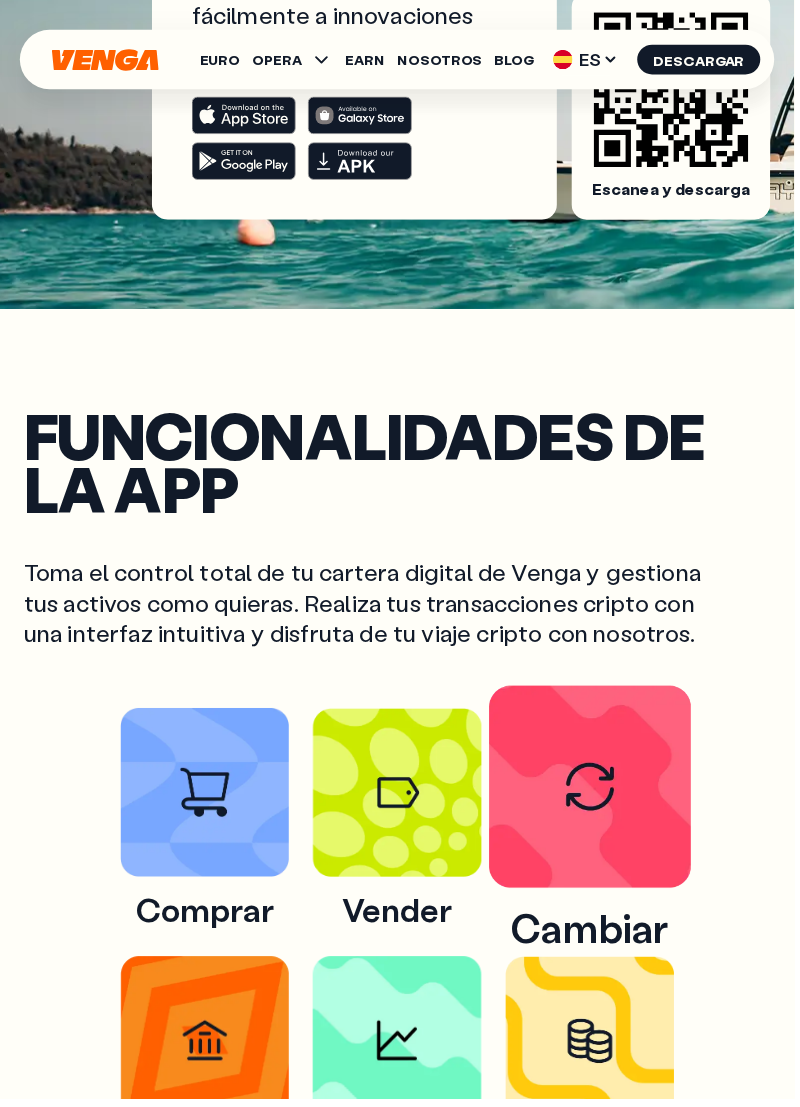 click at bounding box center (594, 793) 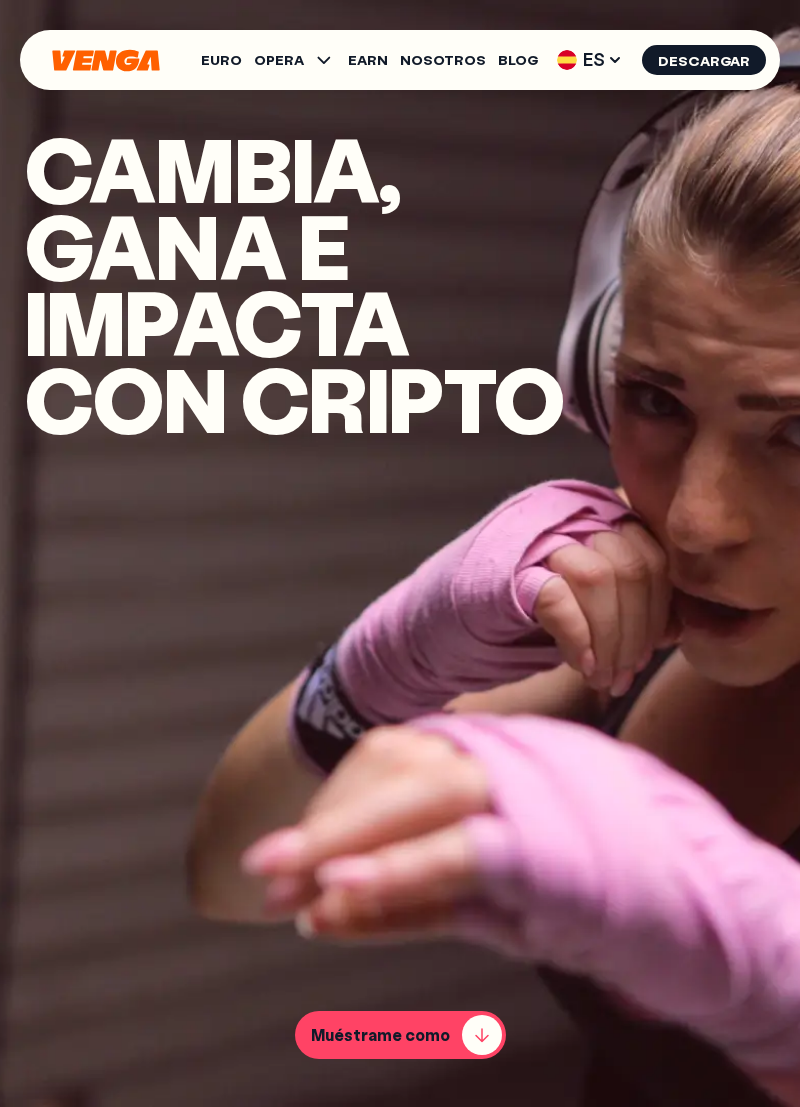 click on "Muéstrame como" at bounding box center [380, 1035] 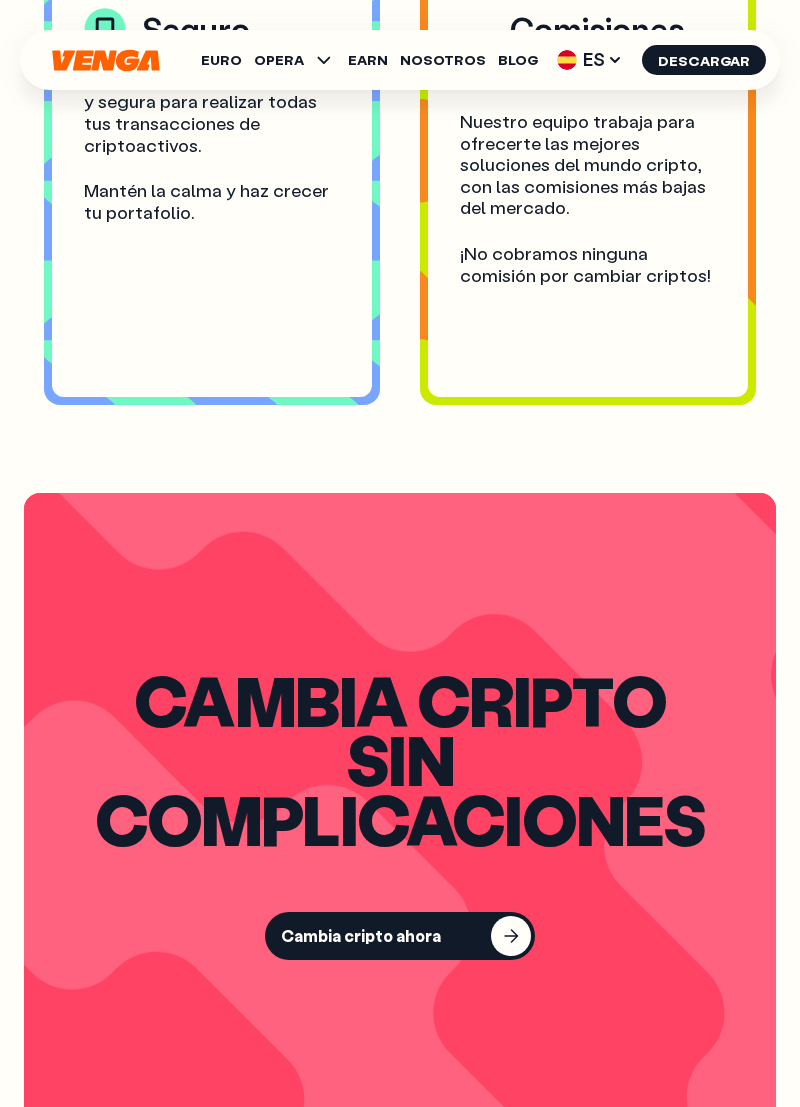 scroll, scrollTop: 2576, scrollLeft: 0, axis: vertical 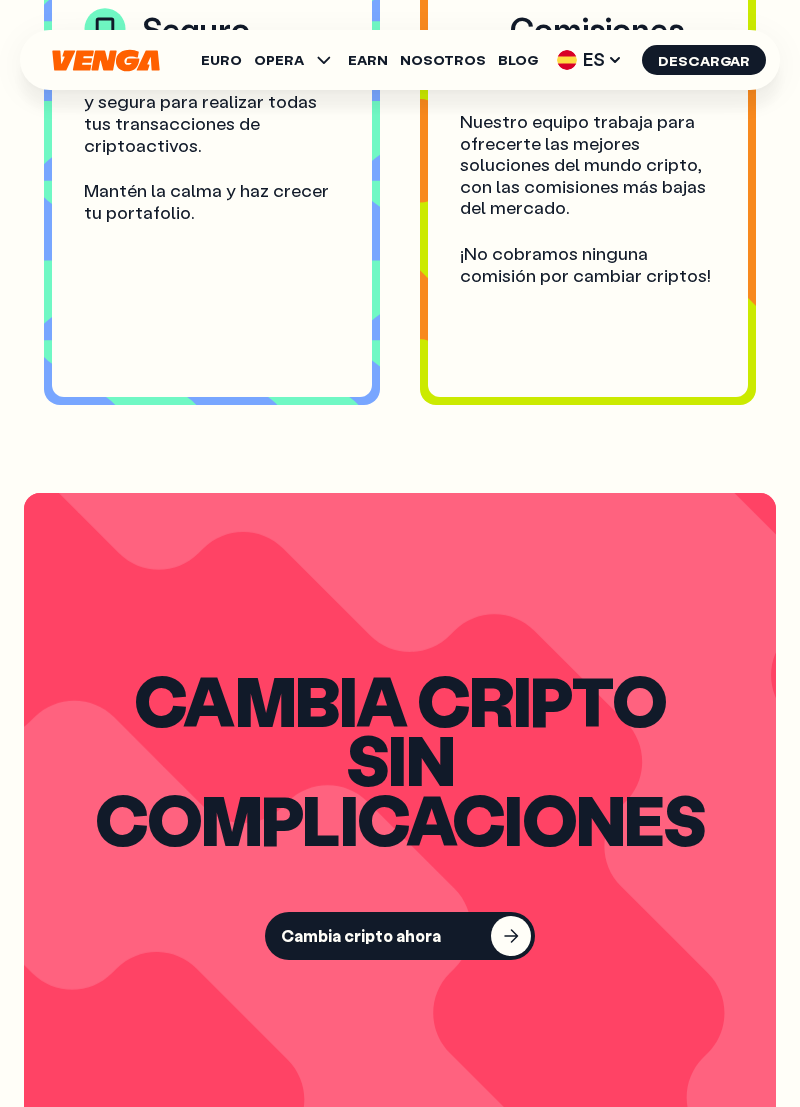 click on "Cambia cripto ahora" at bounding box center (361, 936) 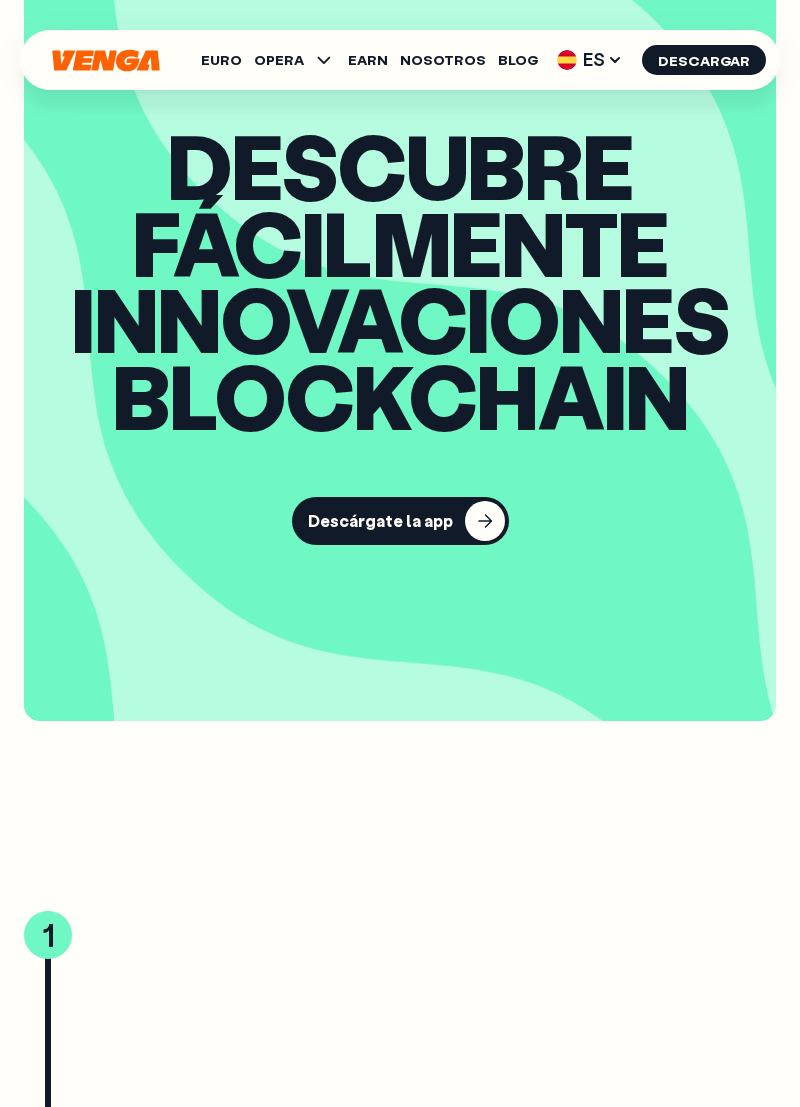 scroll, scrollTop: 0, scrollLeft: 0, axis: both 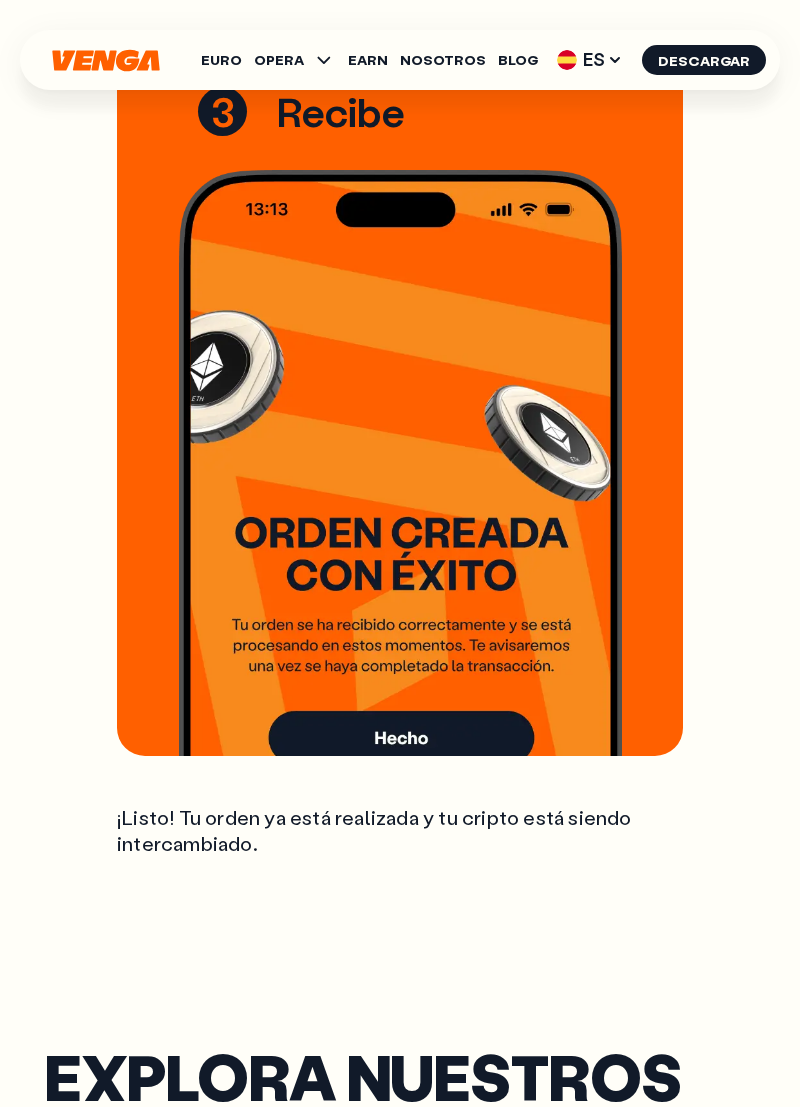 click at bounding box center (400, 463) 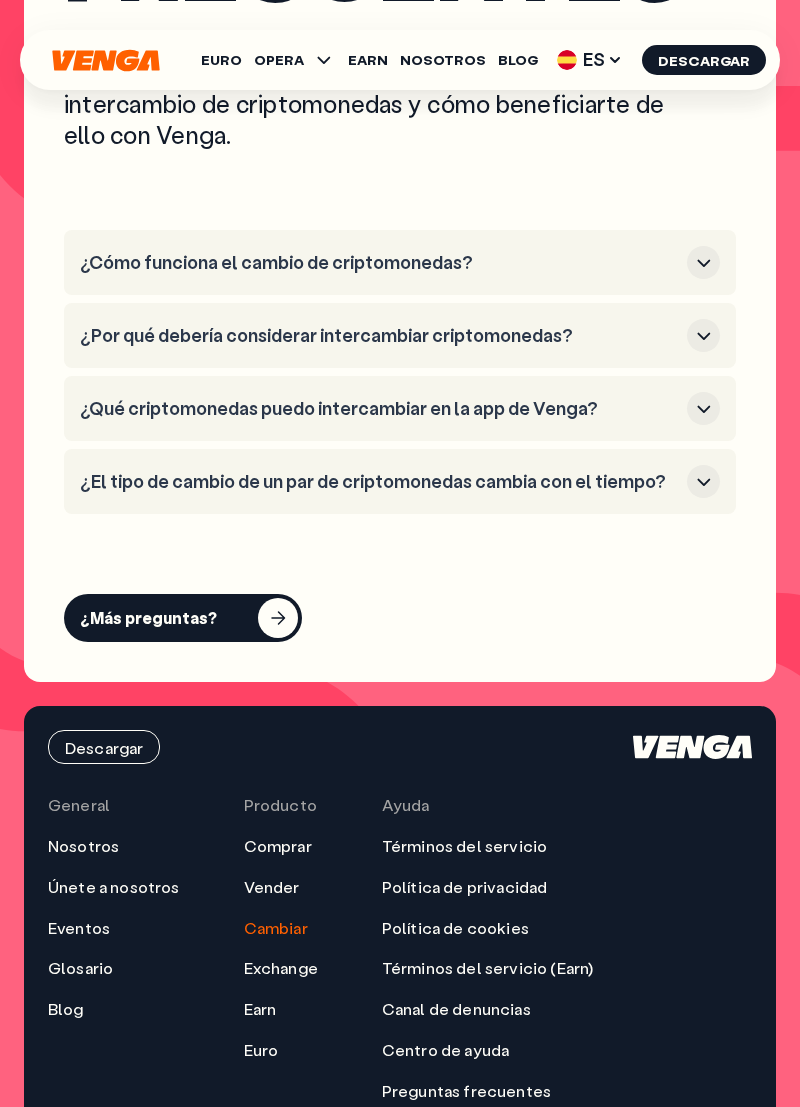 scroll, scrollTop: 8604, scrollLeft: 0, axis: vertical 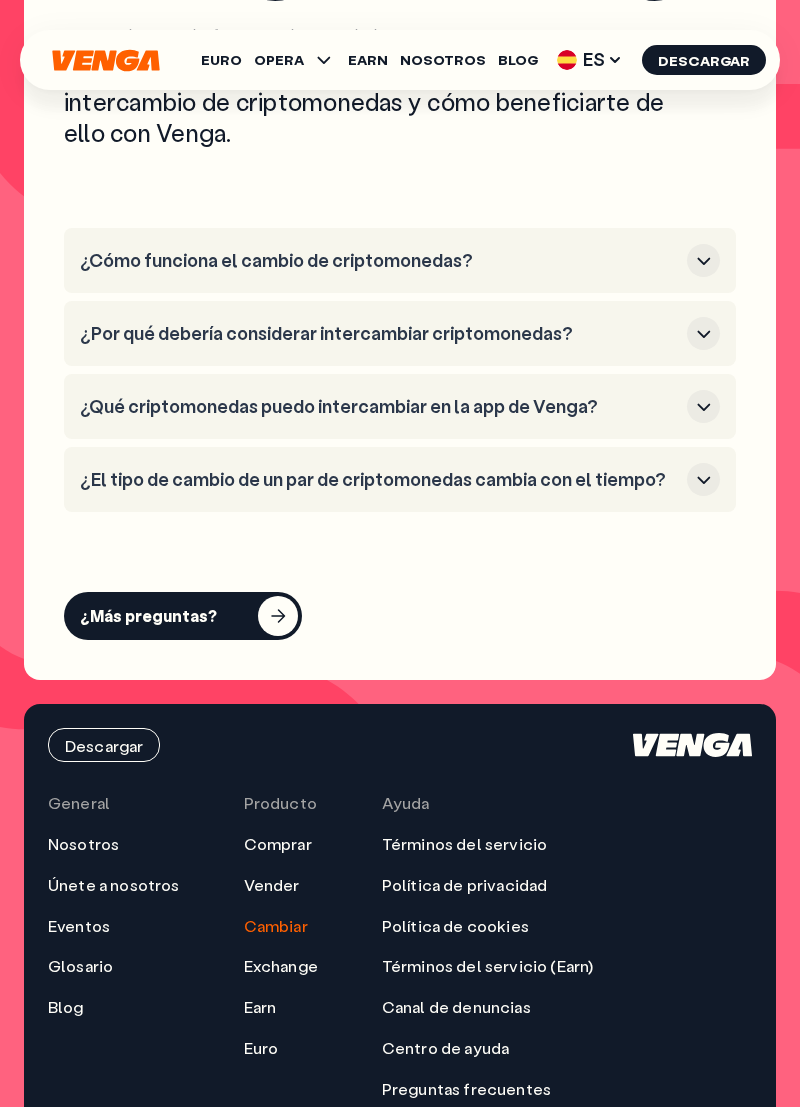 click on "¿Más preguntas?" at bounding box center [183, 616] 